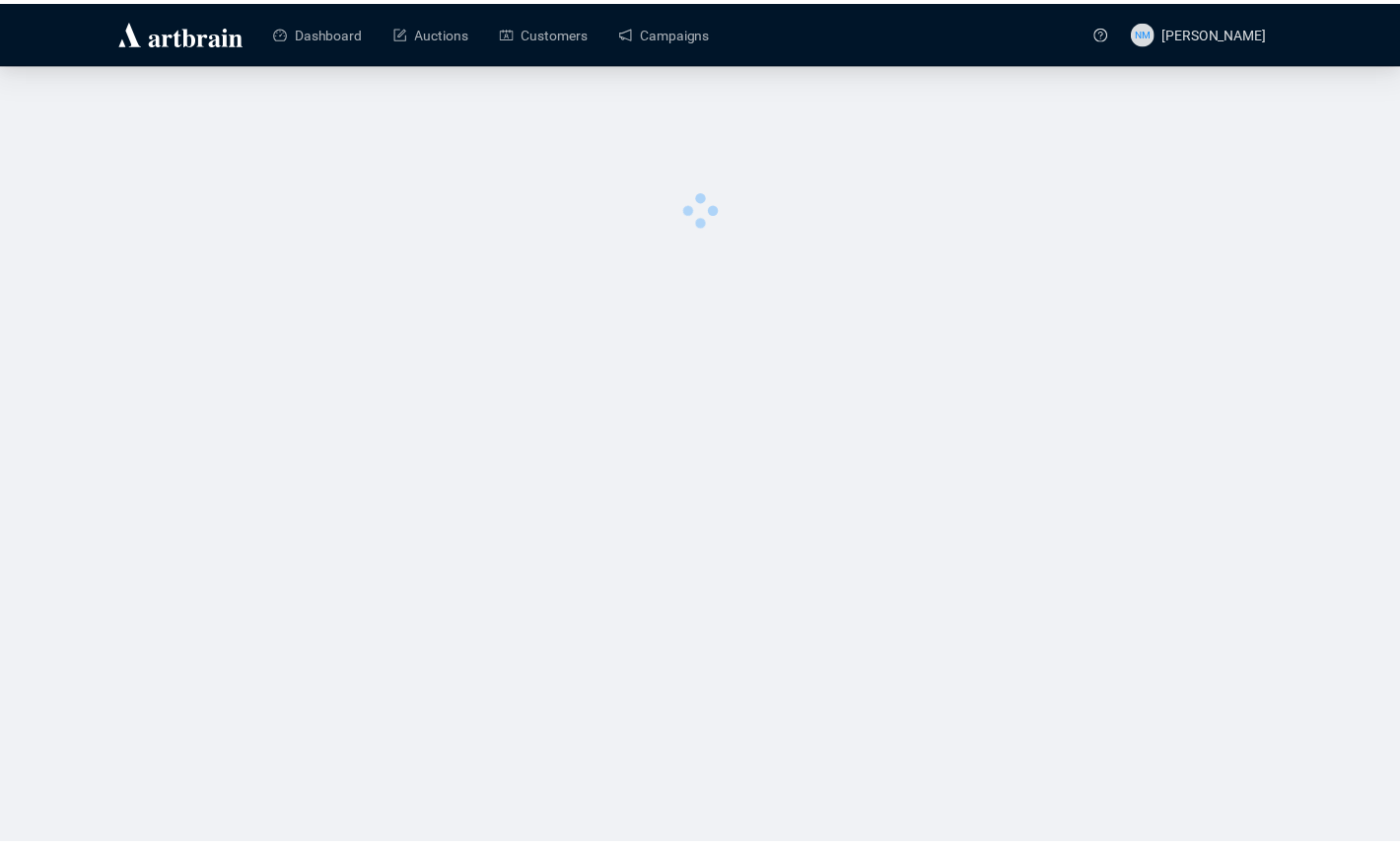 scroll, scrollTop: 0, scrollLeft: 0, axis: both 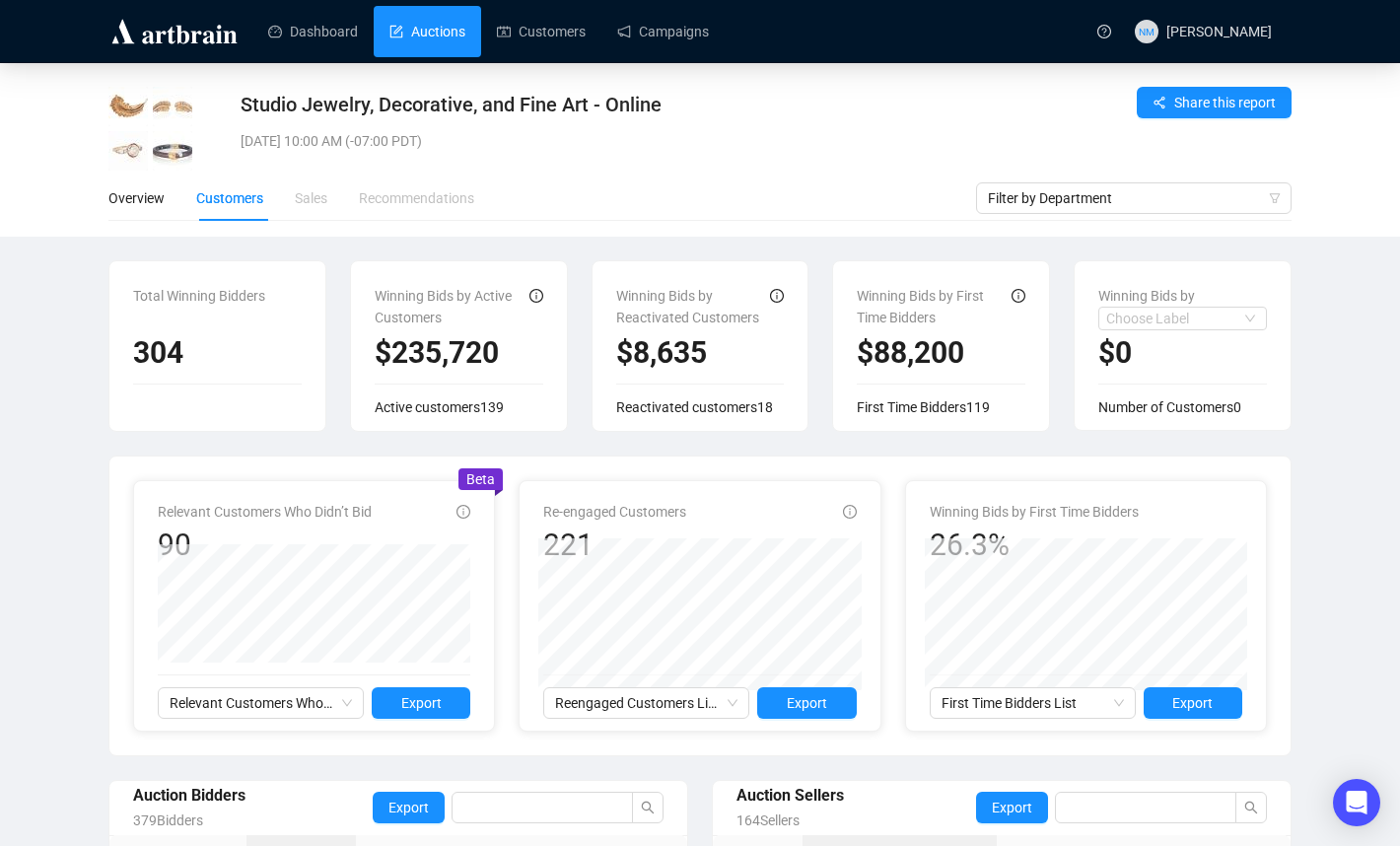 click on "Auctions" at bounding box center [427, 32] 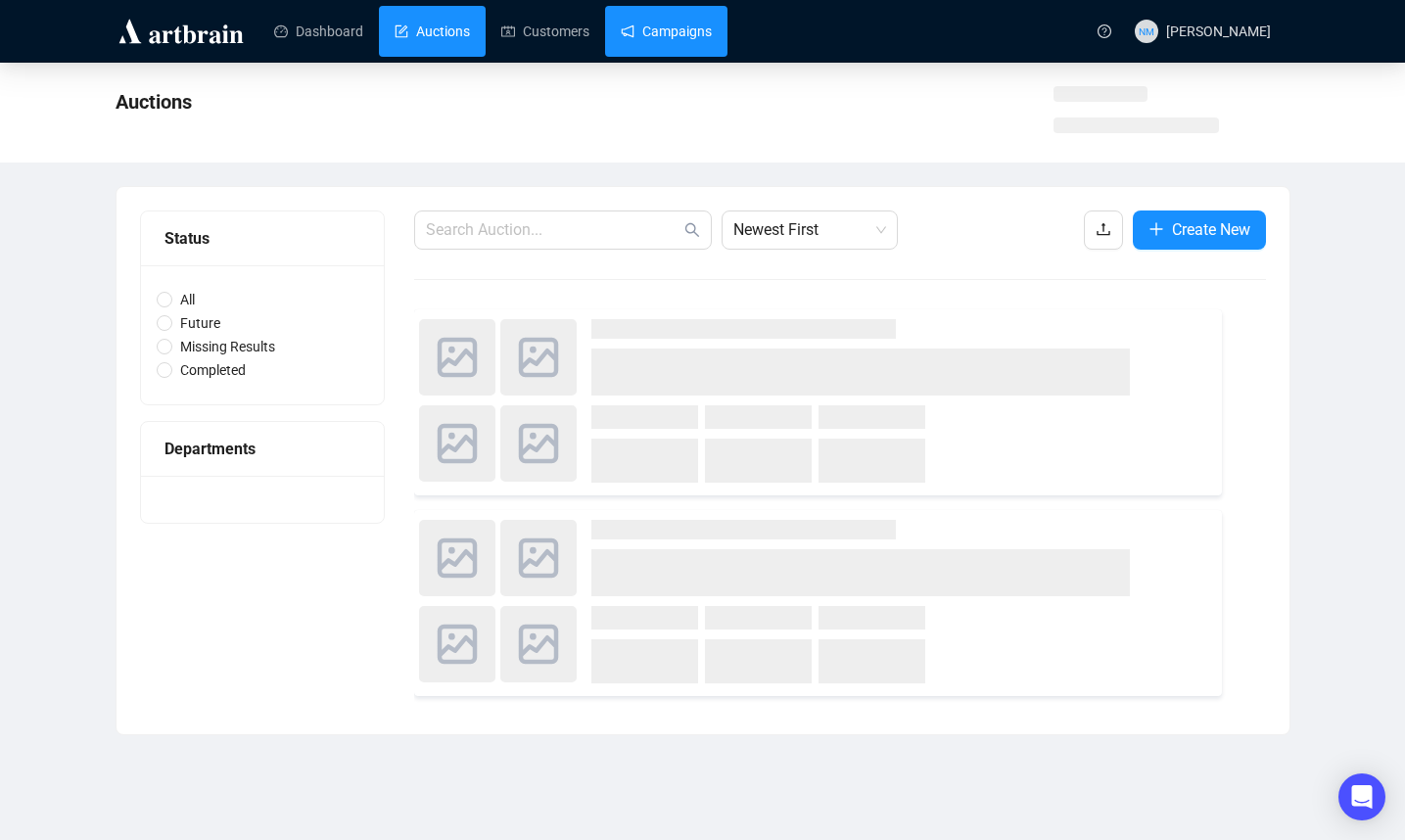 click on "Campaigns" at bounding box center [666, 31] 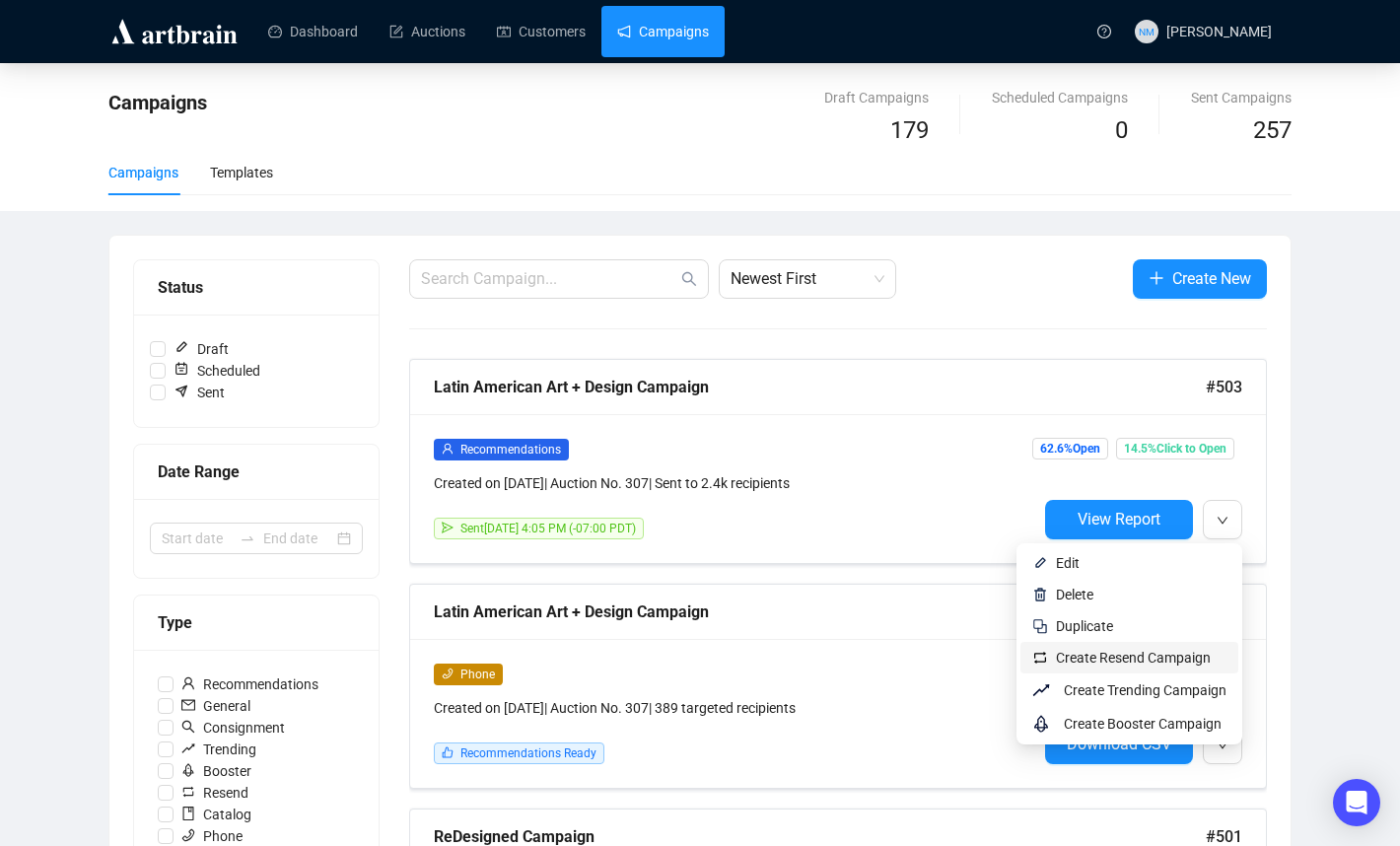 click on "Create Resend Campaign" at bounding box center [1133, 658] 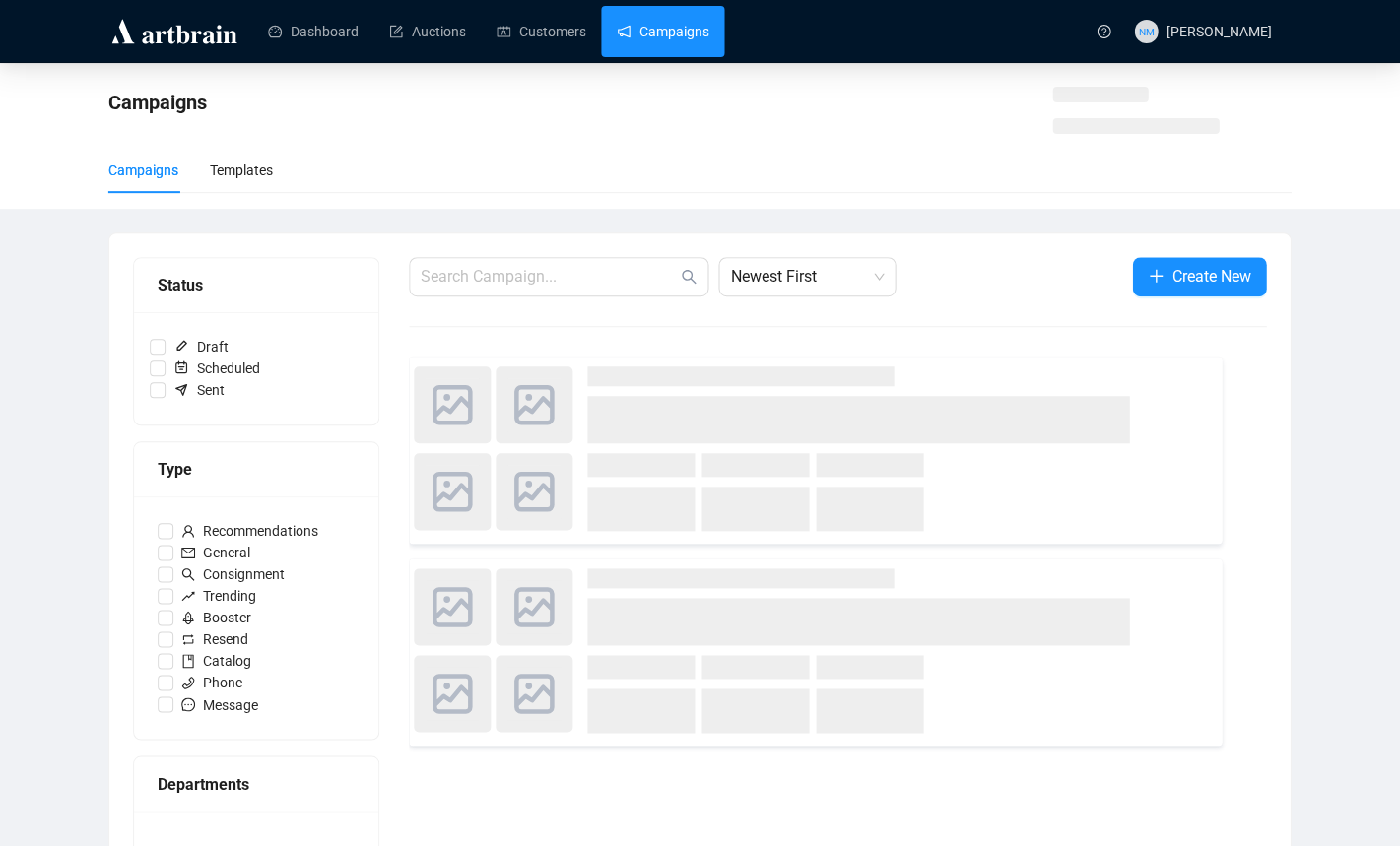 scroll, scrollTop: 0, scrollLeft: 0, axis: both 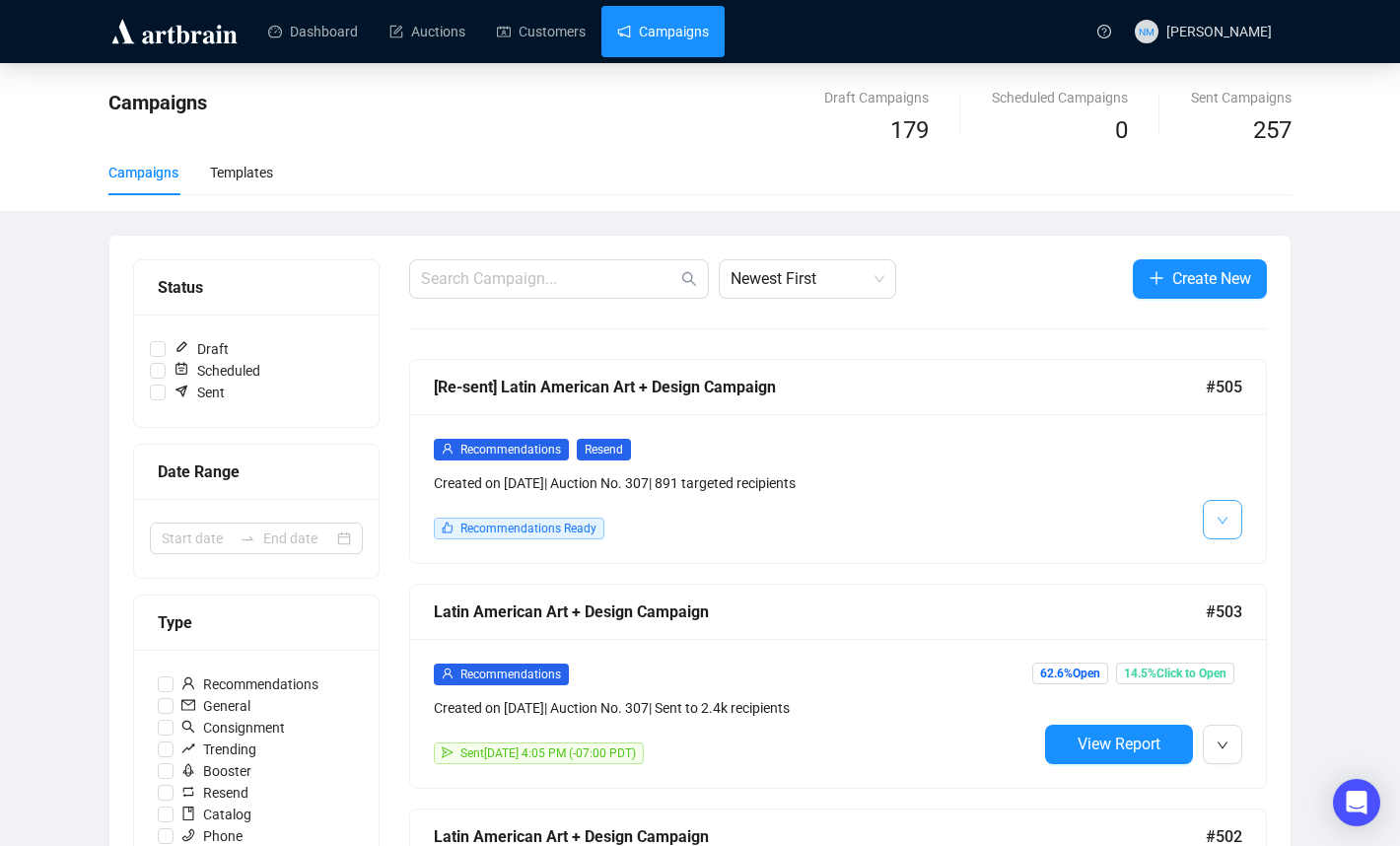 click 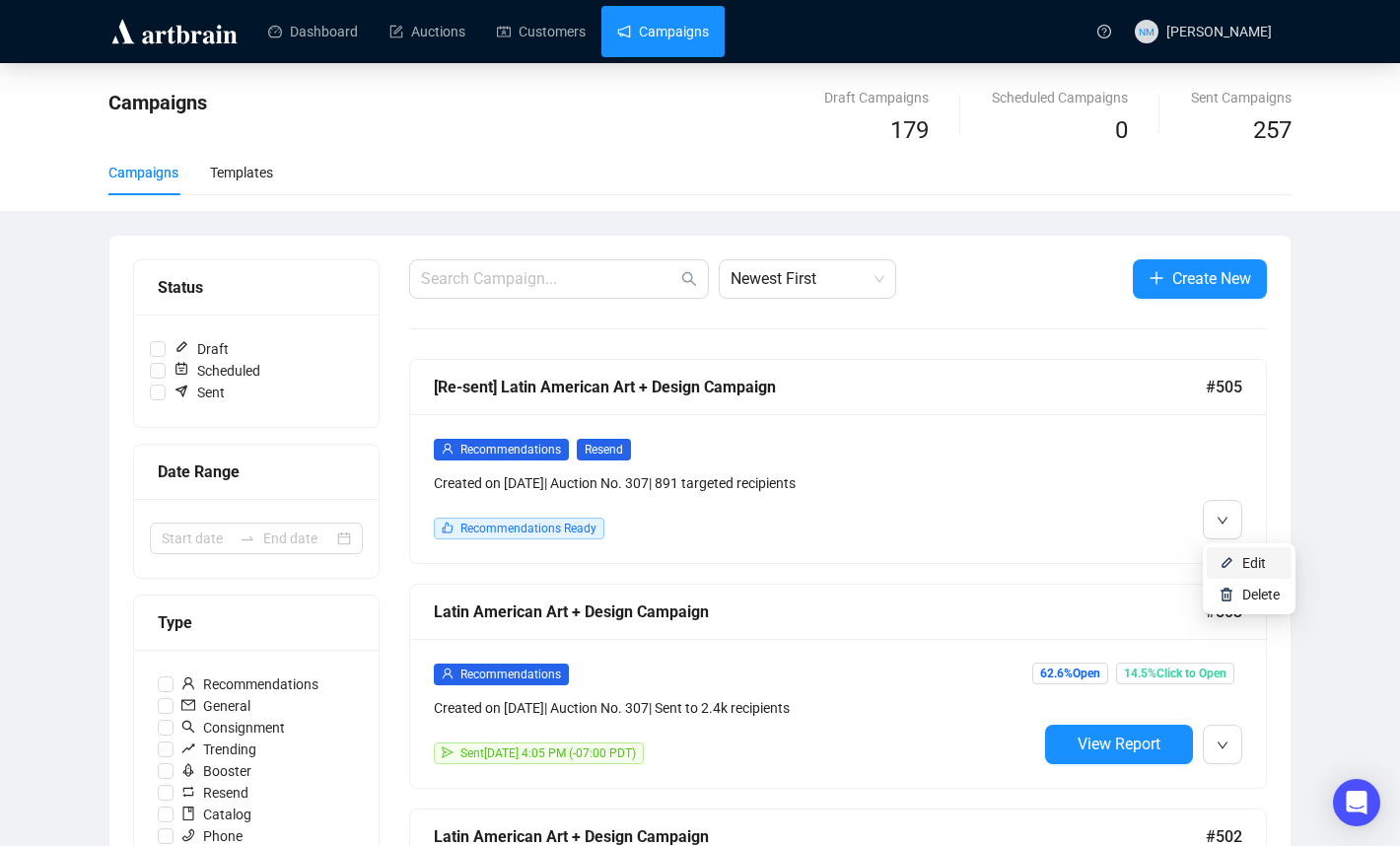 click on "Edit" at bounding box center (1254, 563) 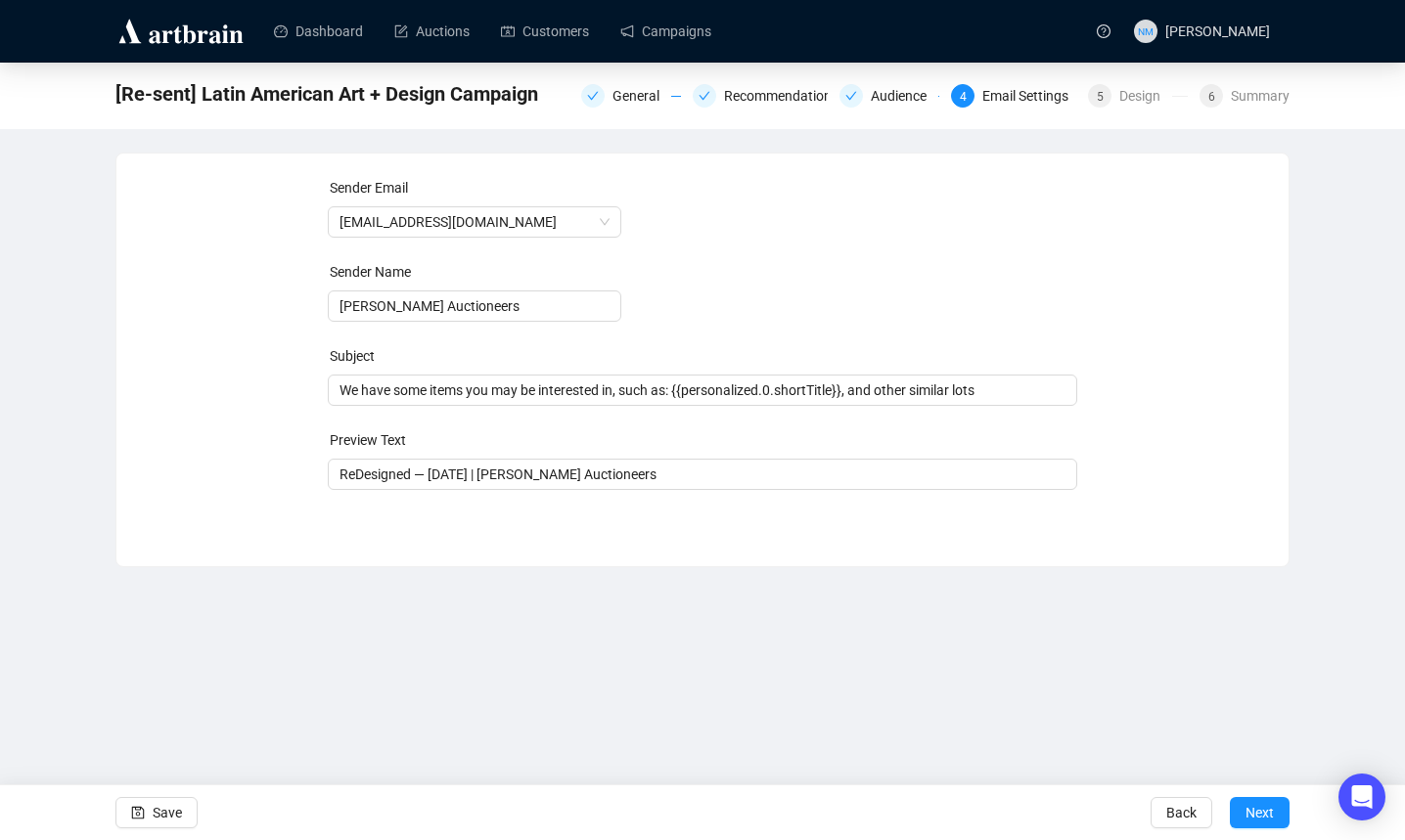 click on "Preview Text" at bounding box center (702, 444) 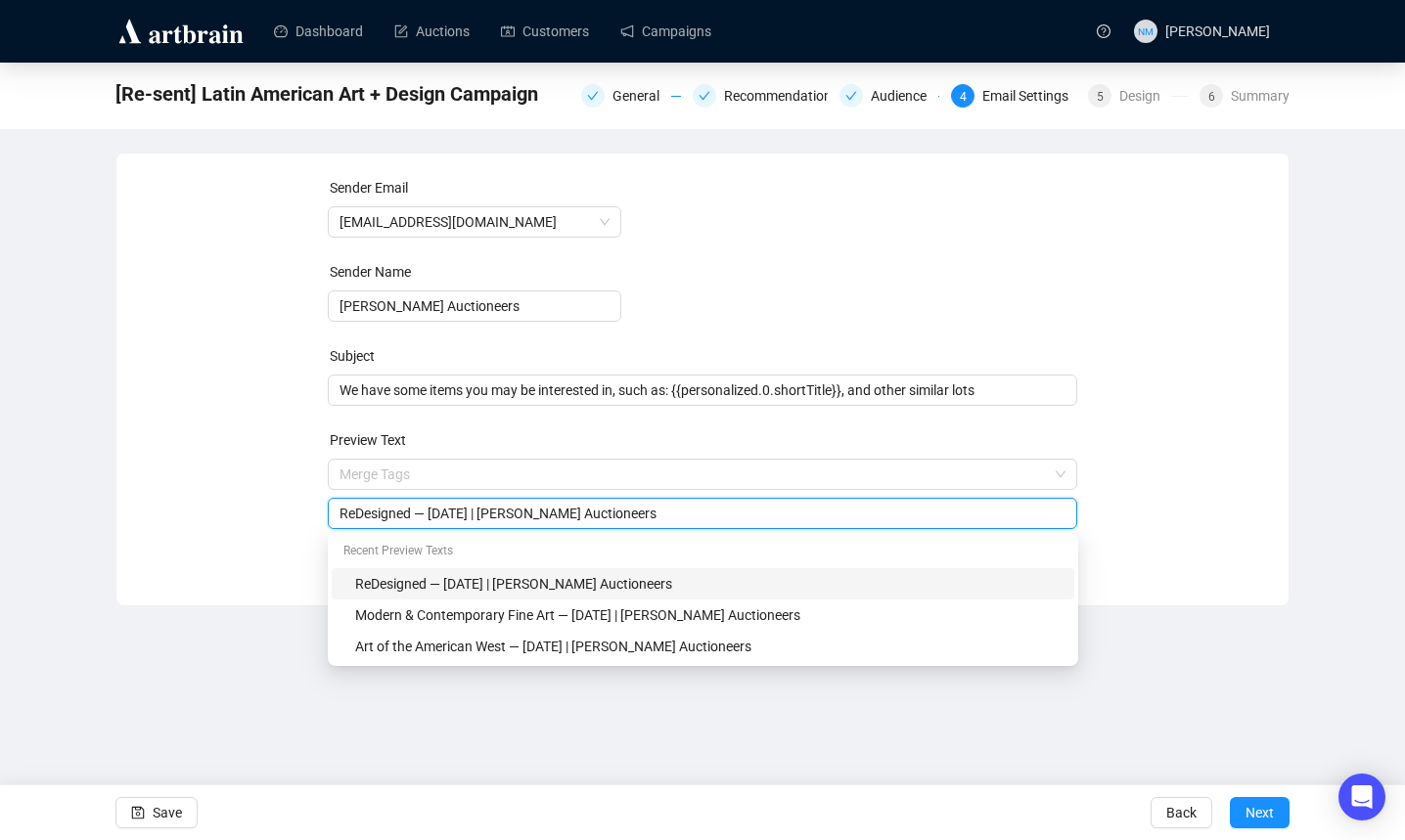 drag, startPoint x: 417, startPoint y: 477, endPoint x: 266, endPoint y: 477, distance: 151 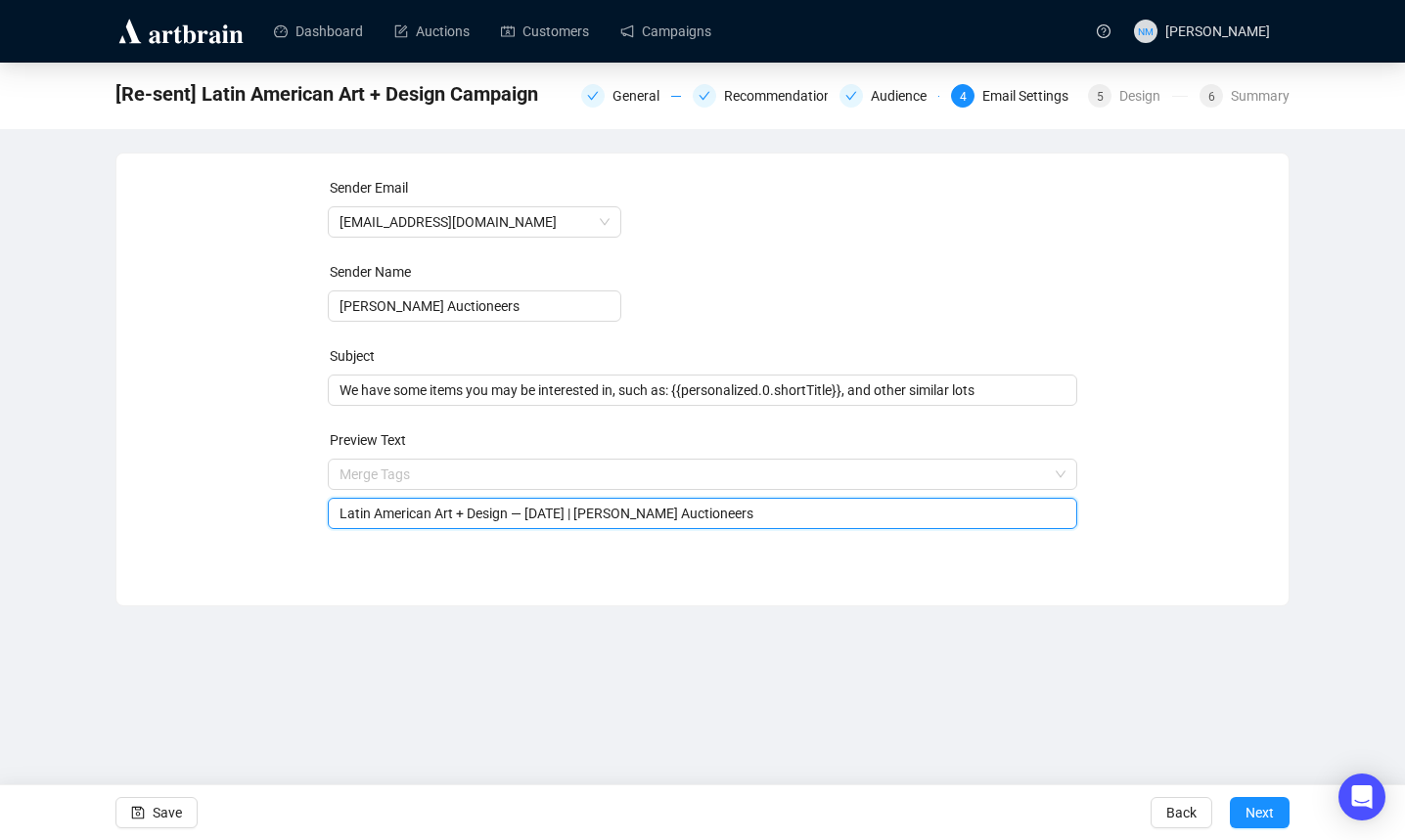 click on "Latin American Art + Design — [DATE] | [PERSON_NAME] Auctioneers" at bounding box center (702, 513) 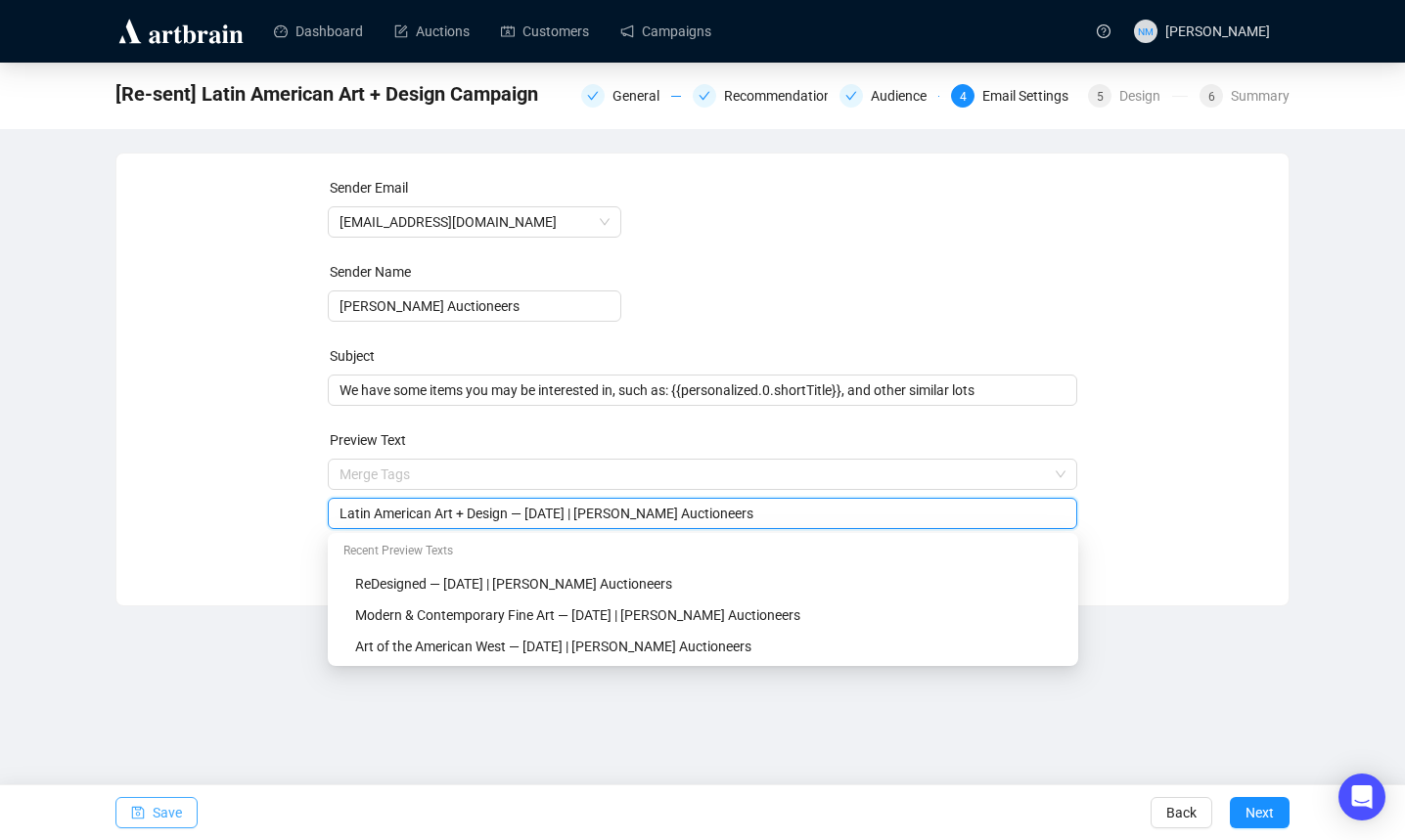 type on "Latin American Art + Design — [DATE] | [PERSON_NAME] Auctioneers" 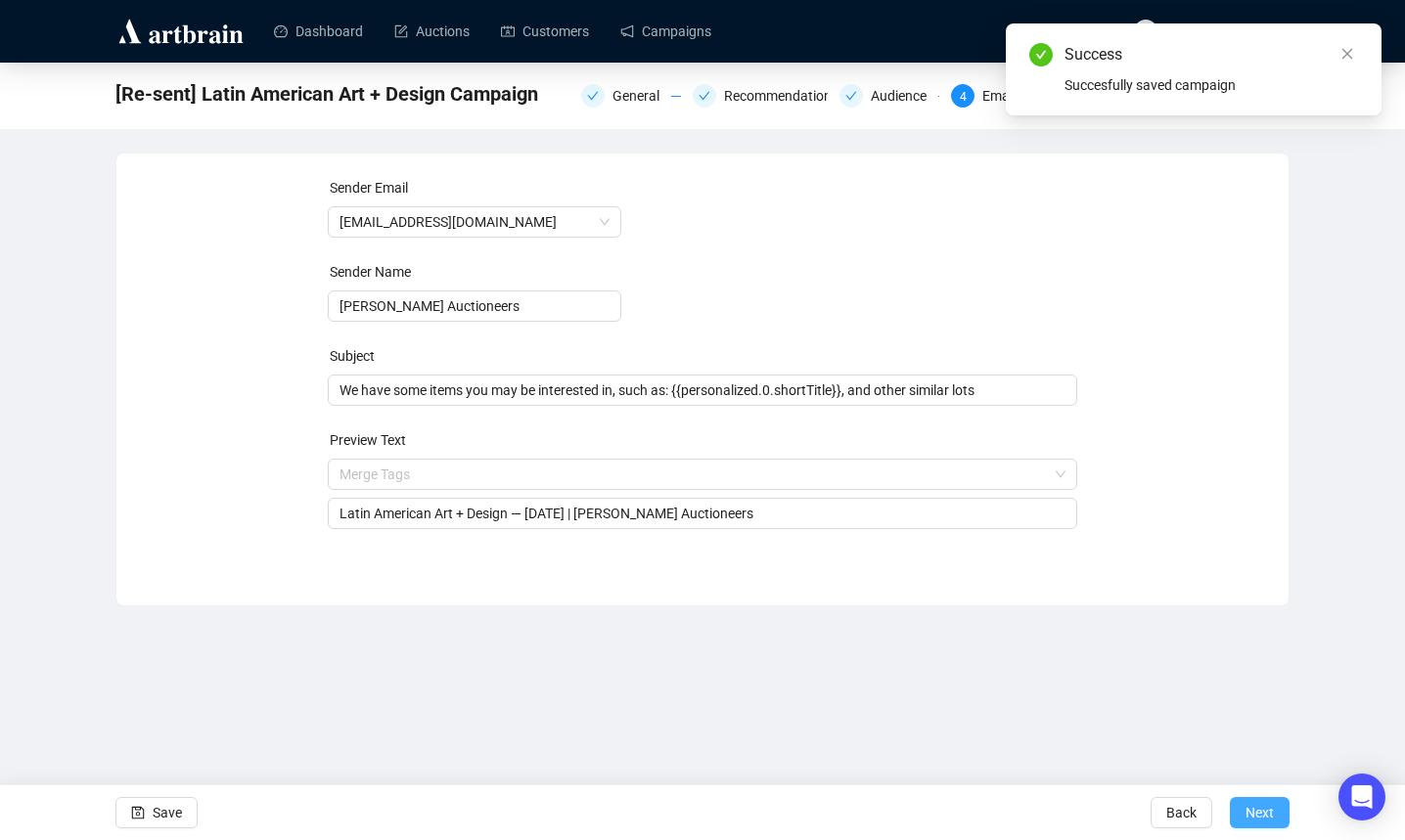 click on "Next" at bounding box center (1259, 813) 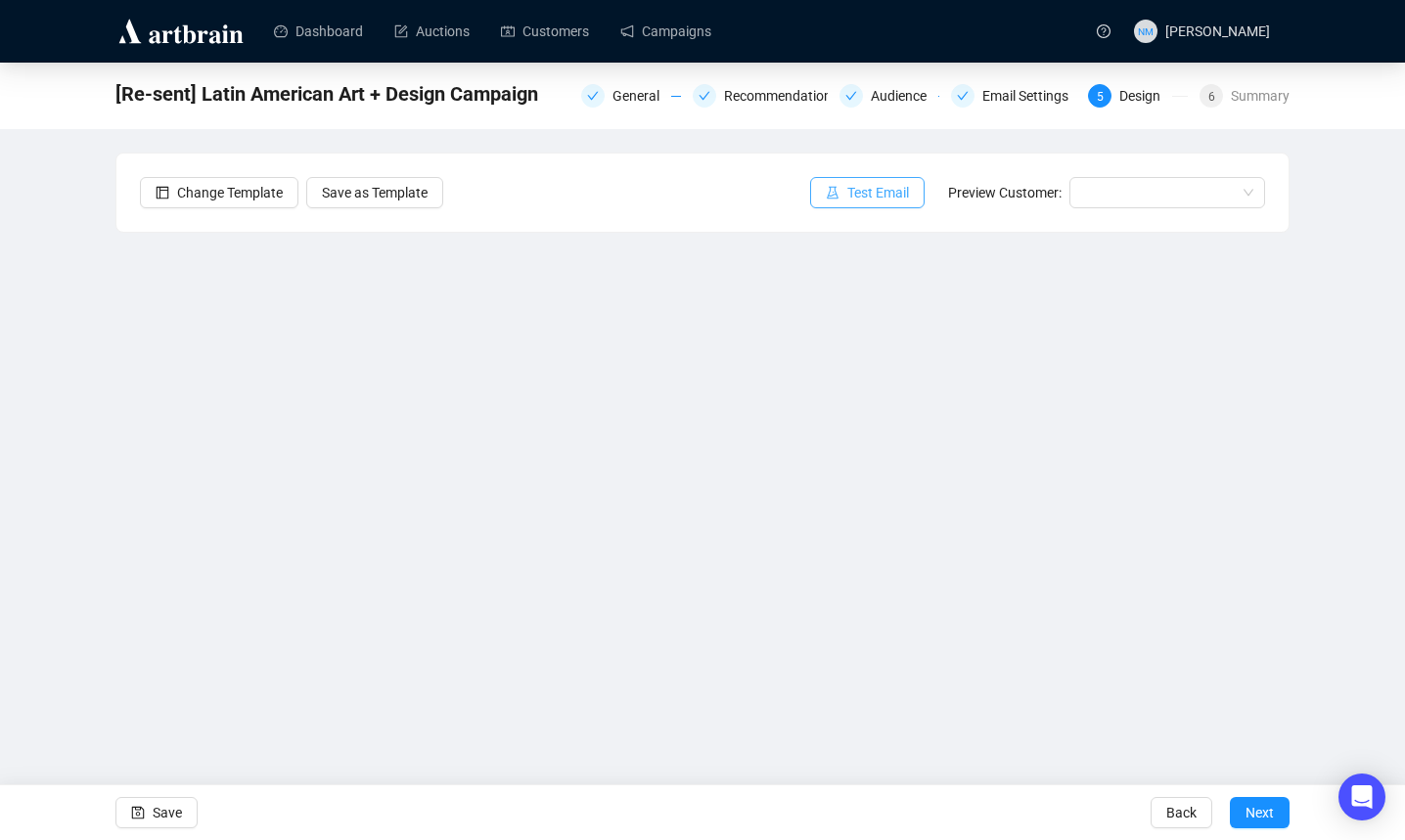 click on "Test Email" at bounding box center (878, 193) 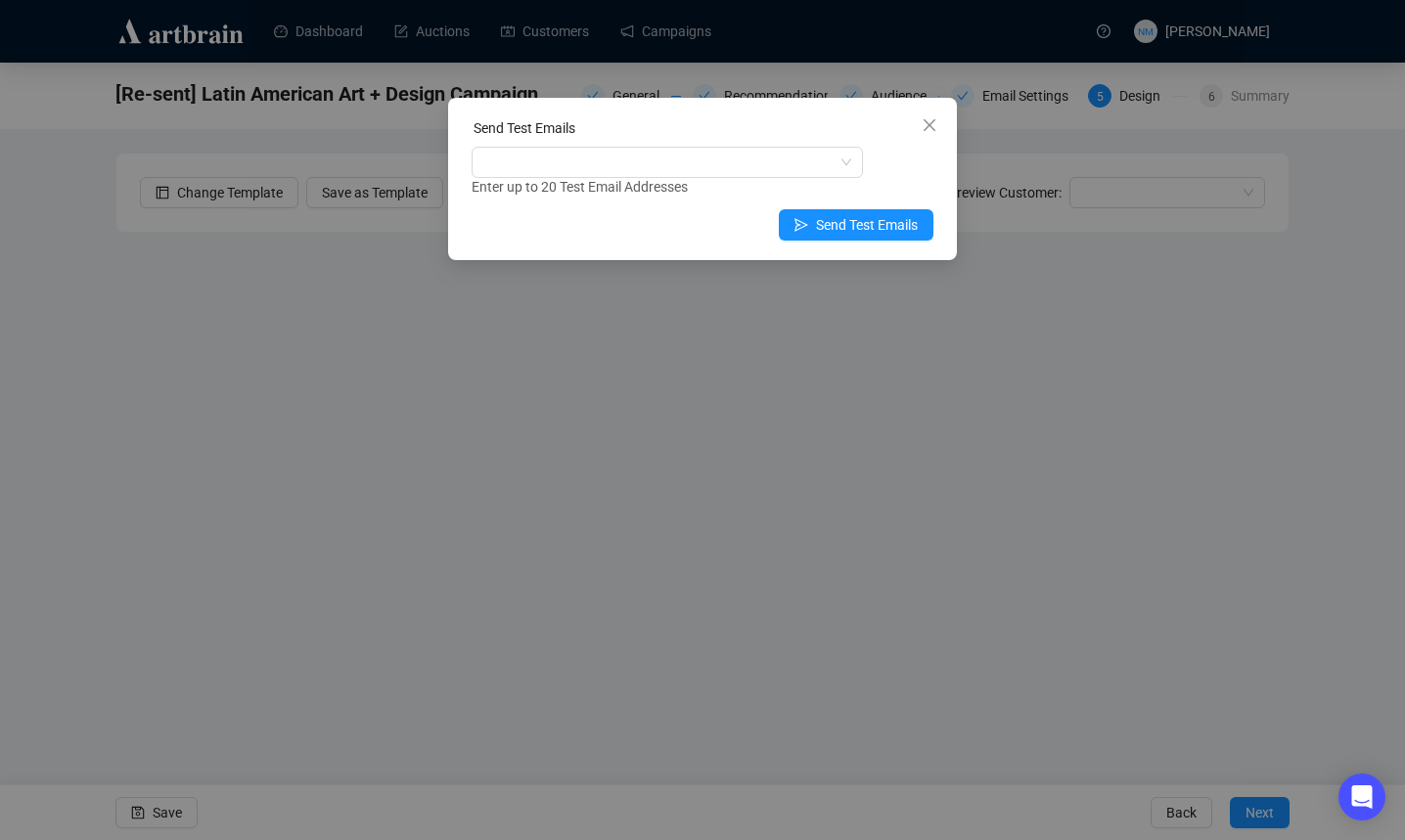 click on "Send Test Emails" at bounding box center [702, 132] 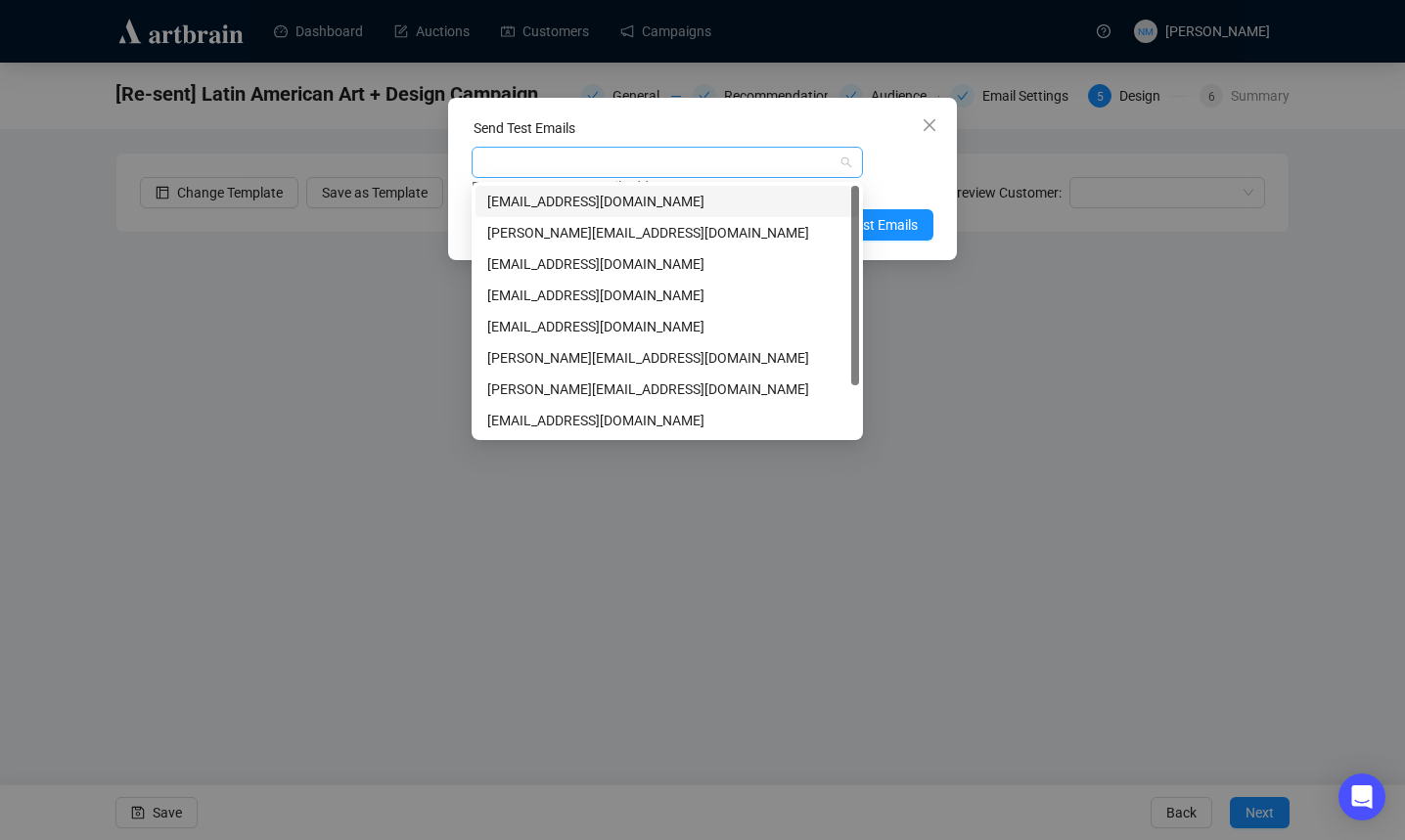 click at bounding box center [657, 162] 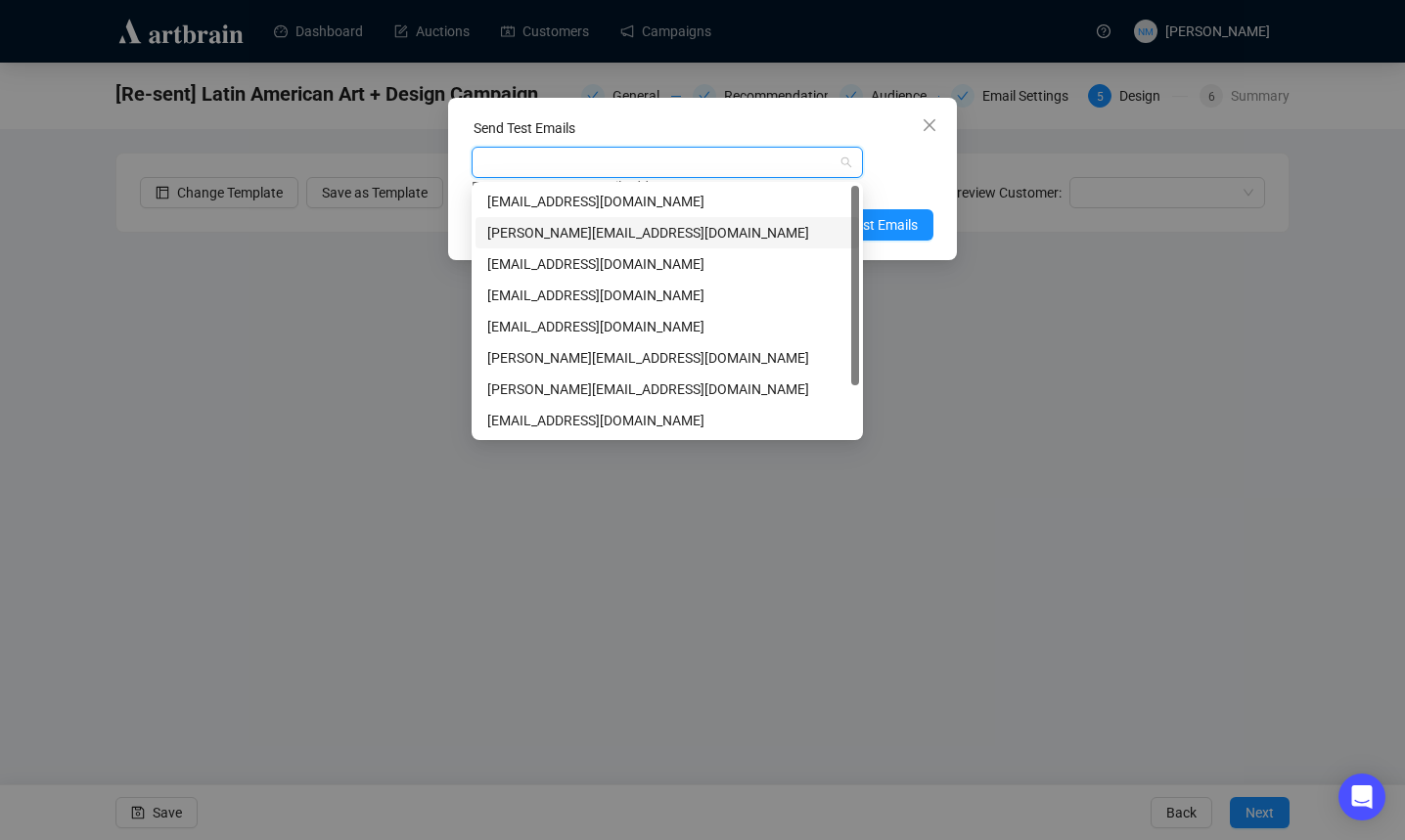 click on "[PERSON_NAME][EMAIL_ADDRESS][DOMAIN_NAME]" at bounding box center (667, 233) 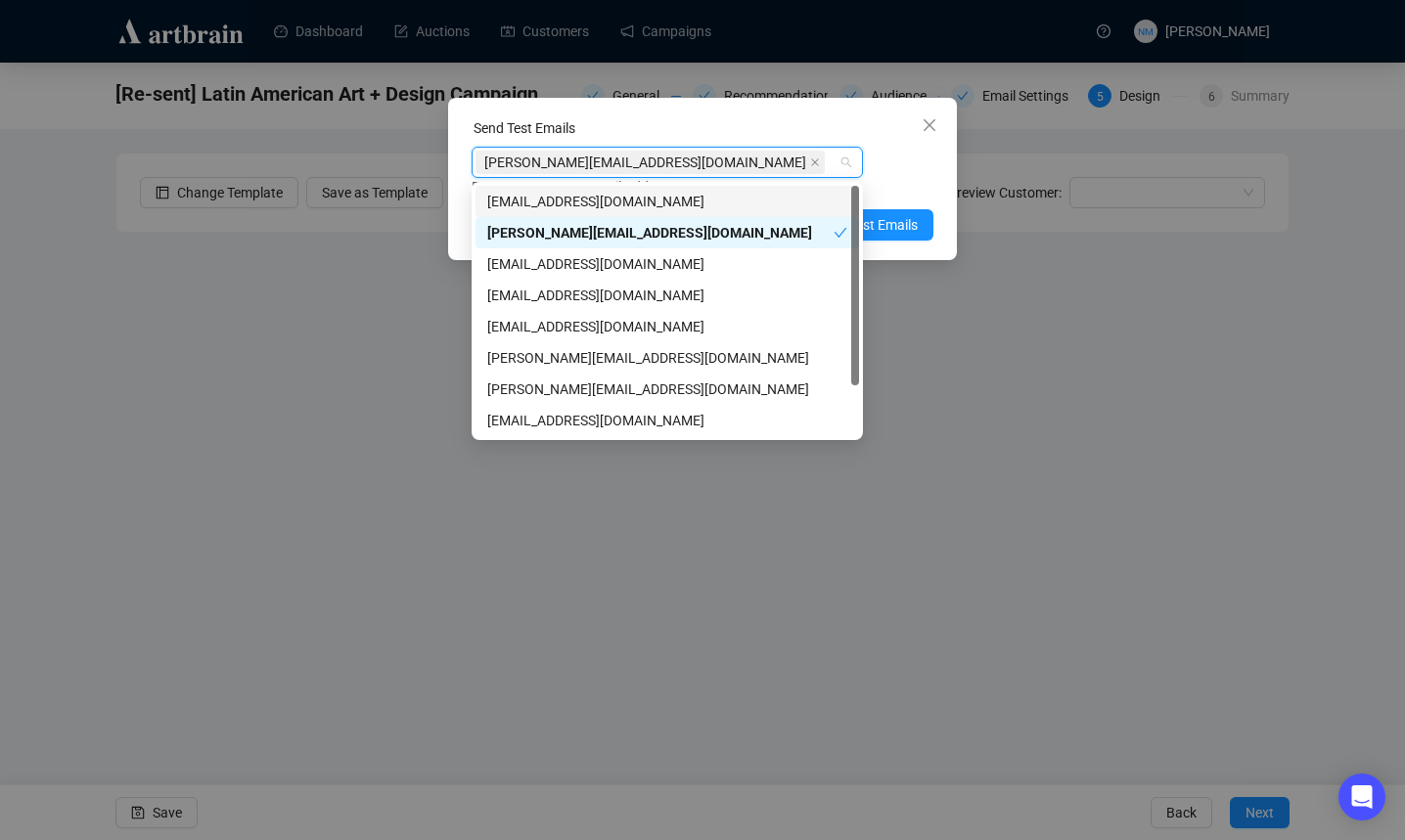 click on "[PERSON_NAME][EMAIL_ADDRESS][DOMAIN_NAME]   Enter up to 20 Test Email Addresses" at bounding box center (702, 172) 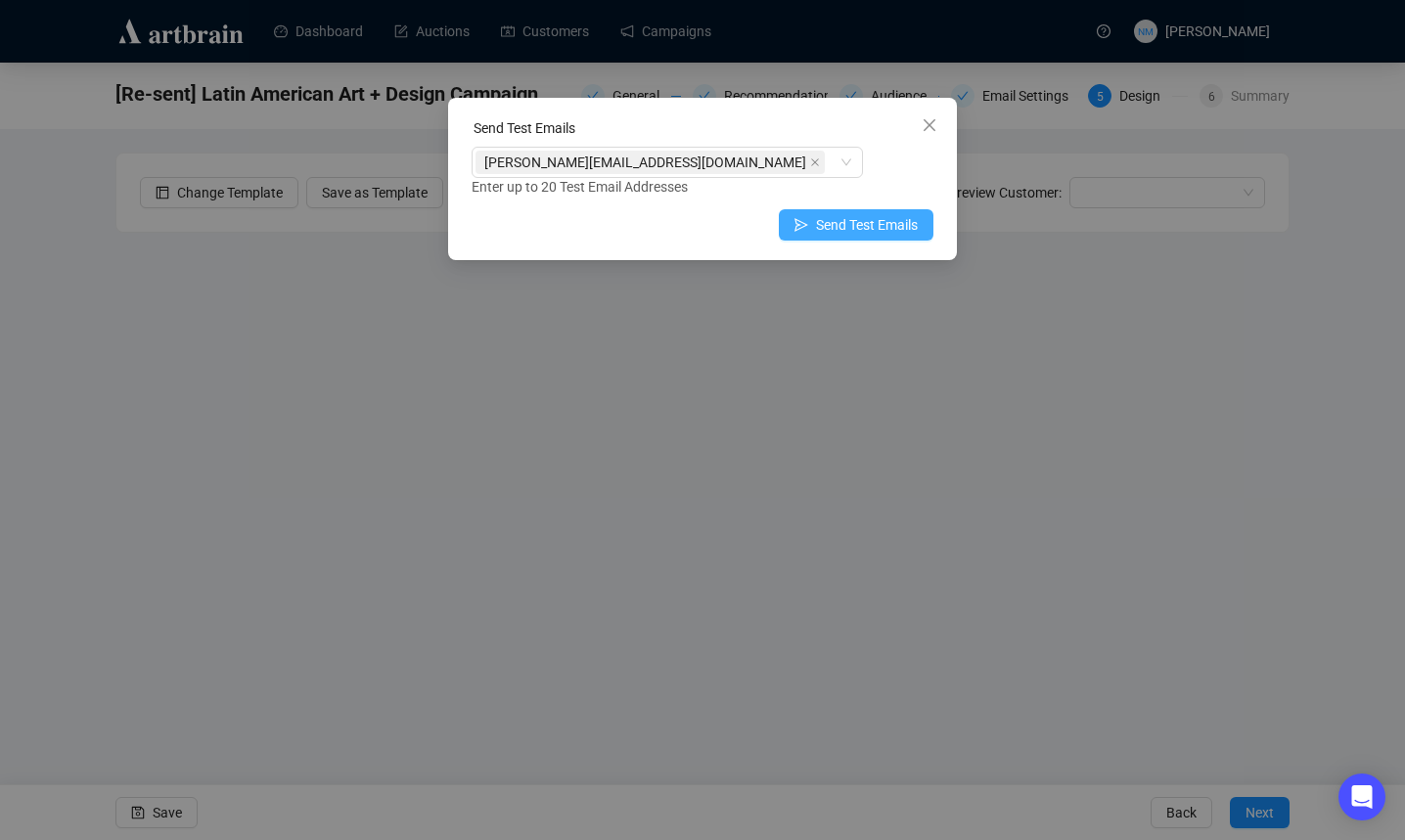 click on "Send Test Emails" at bounding box center (856, 225) 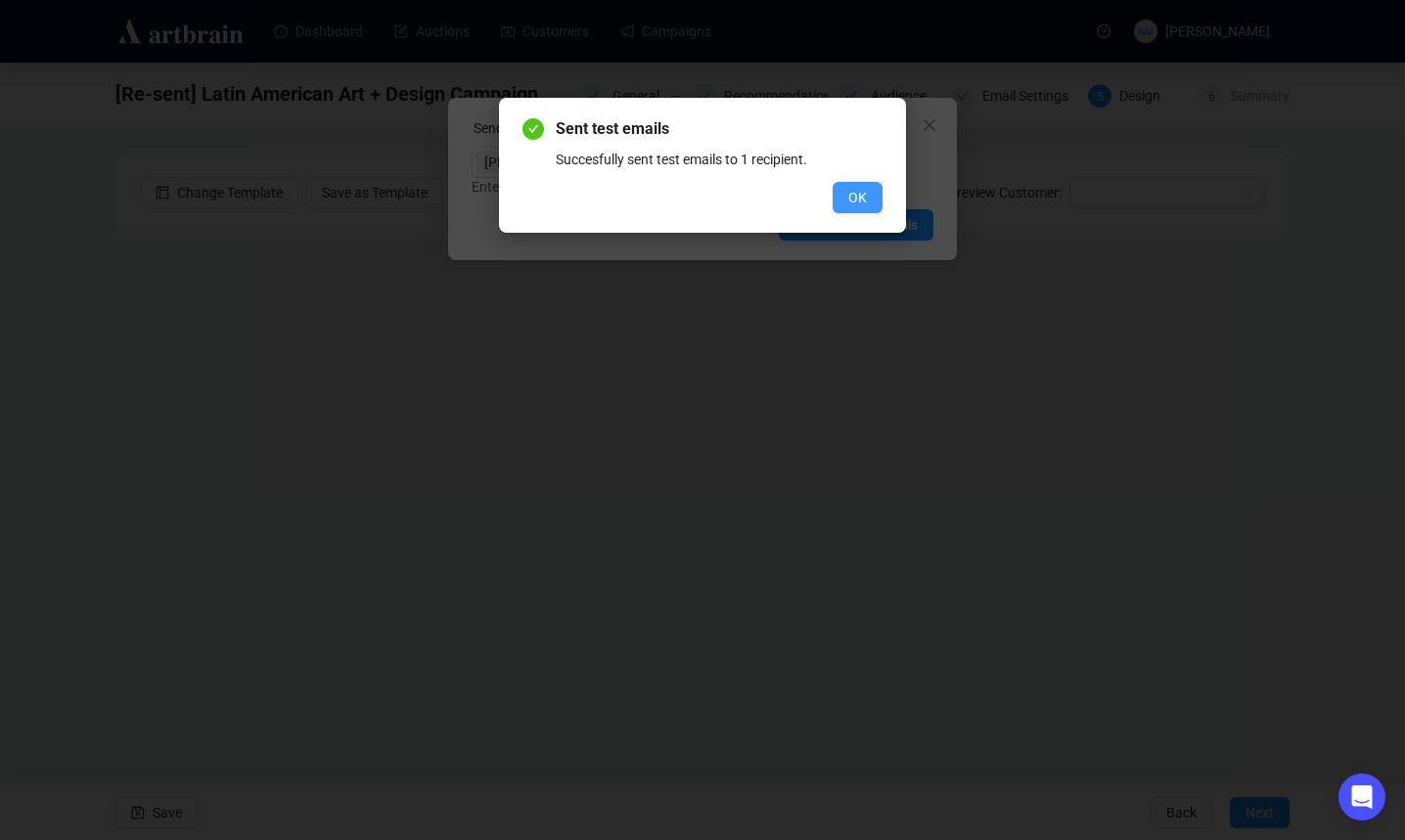 click on "OK" at bounding box center [857, 198] 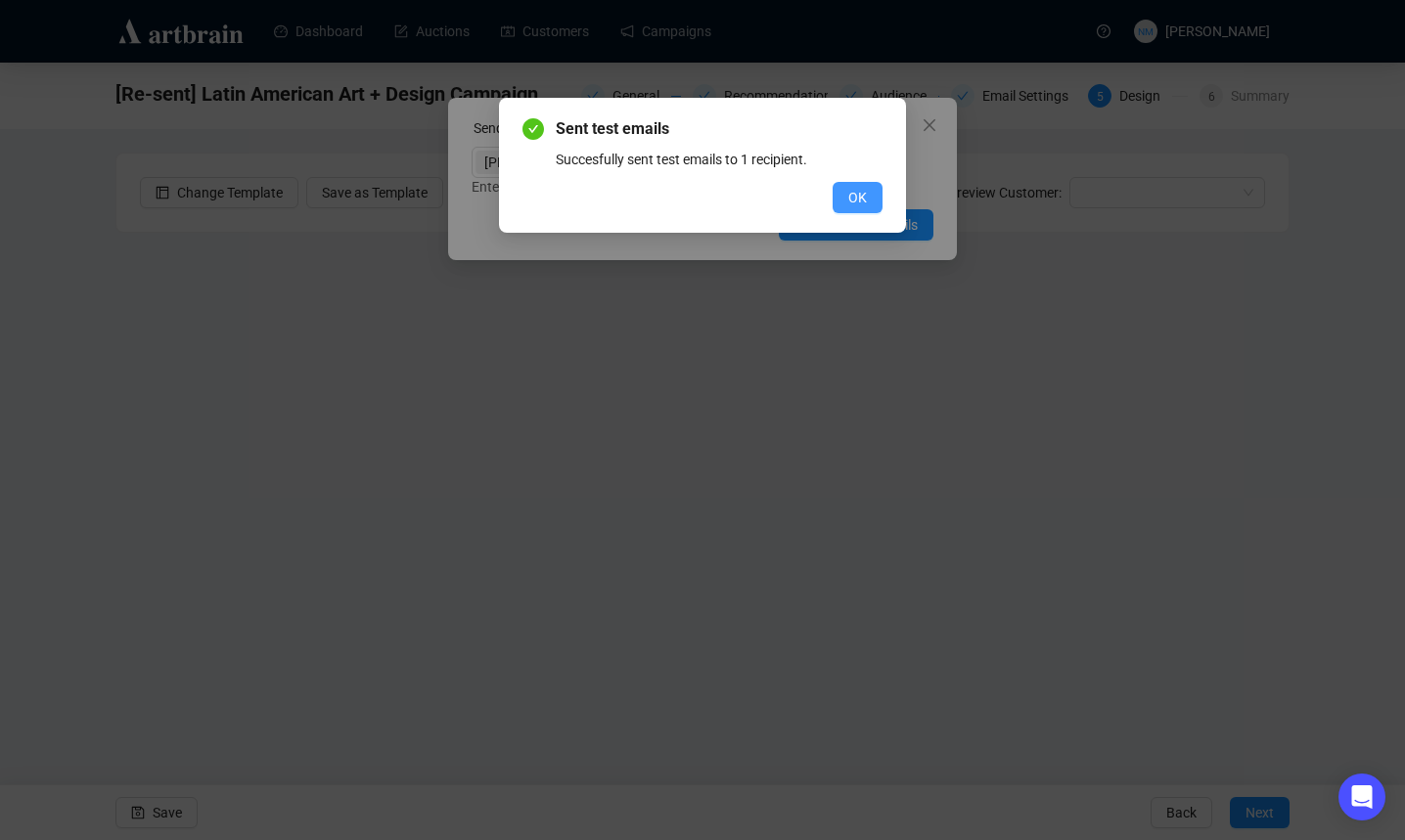 click on "OK" at bounding box center [857, 198] 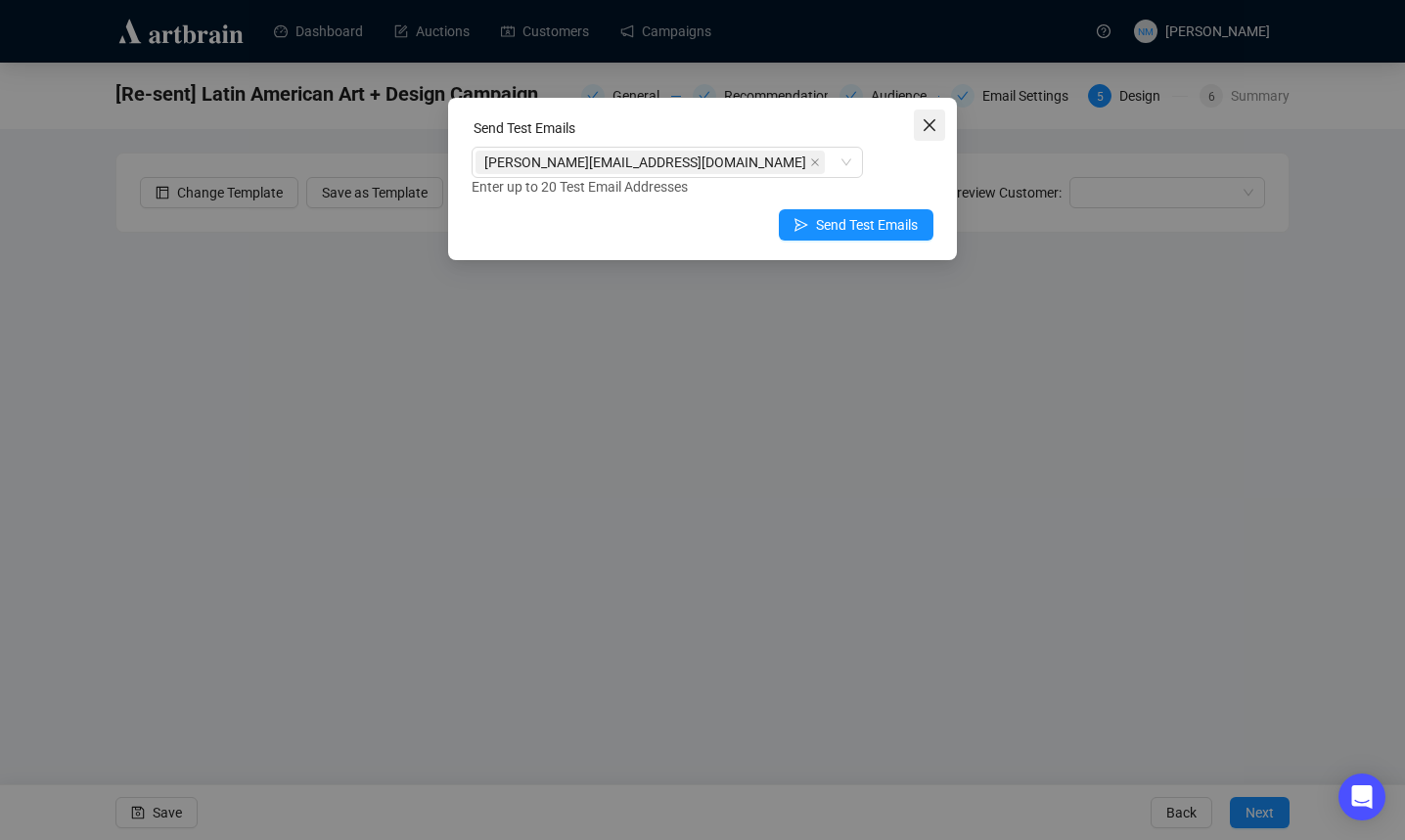 click 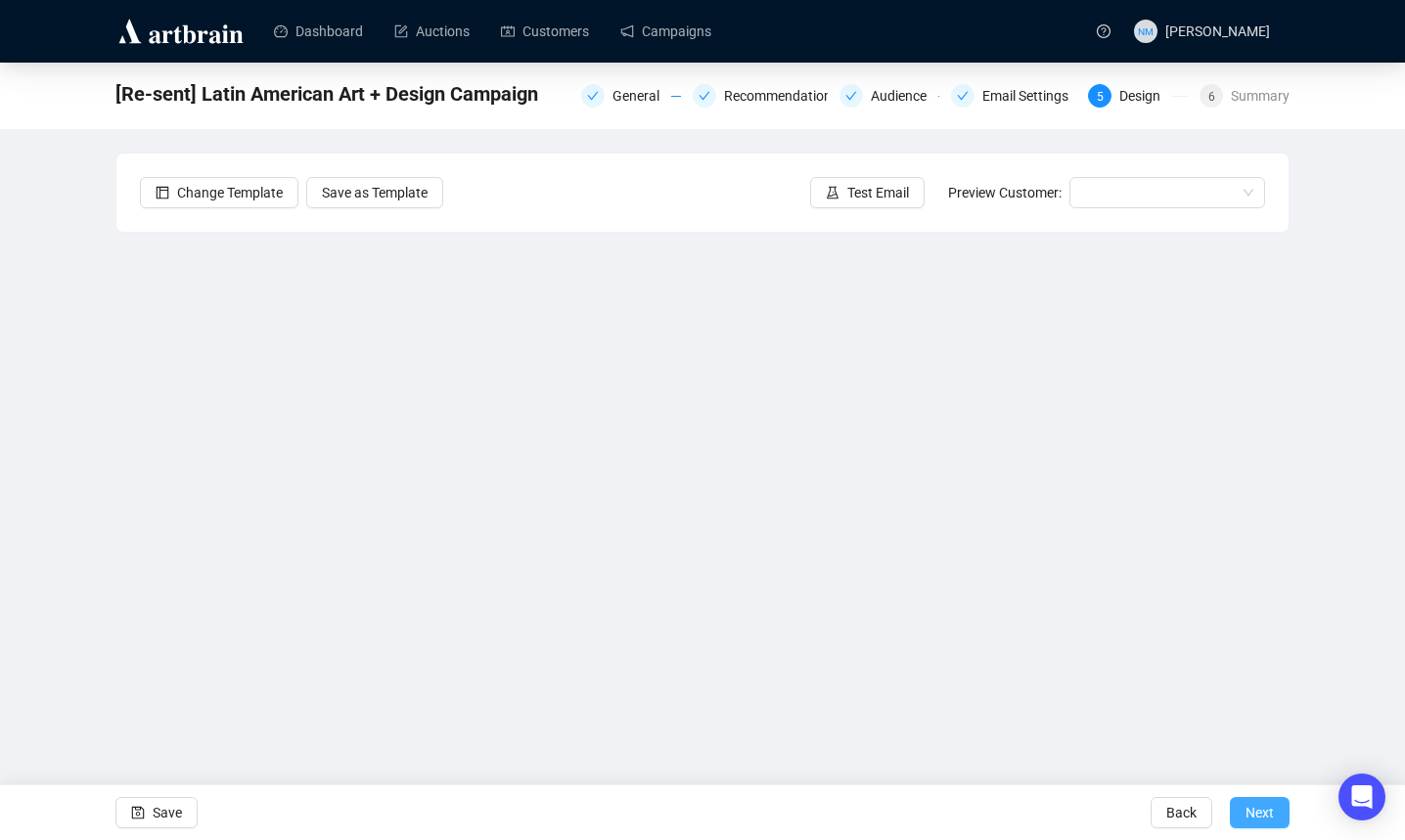 click on "Next" at bounding box center [1259, 813] 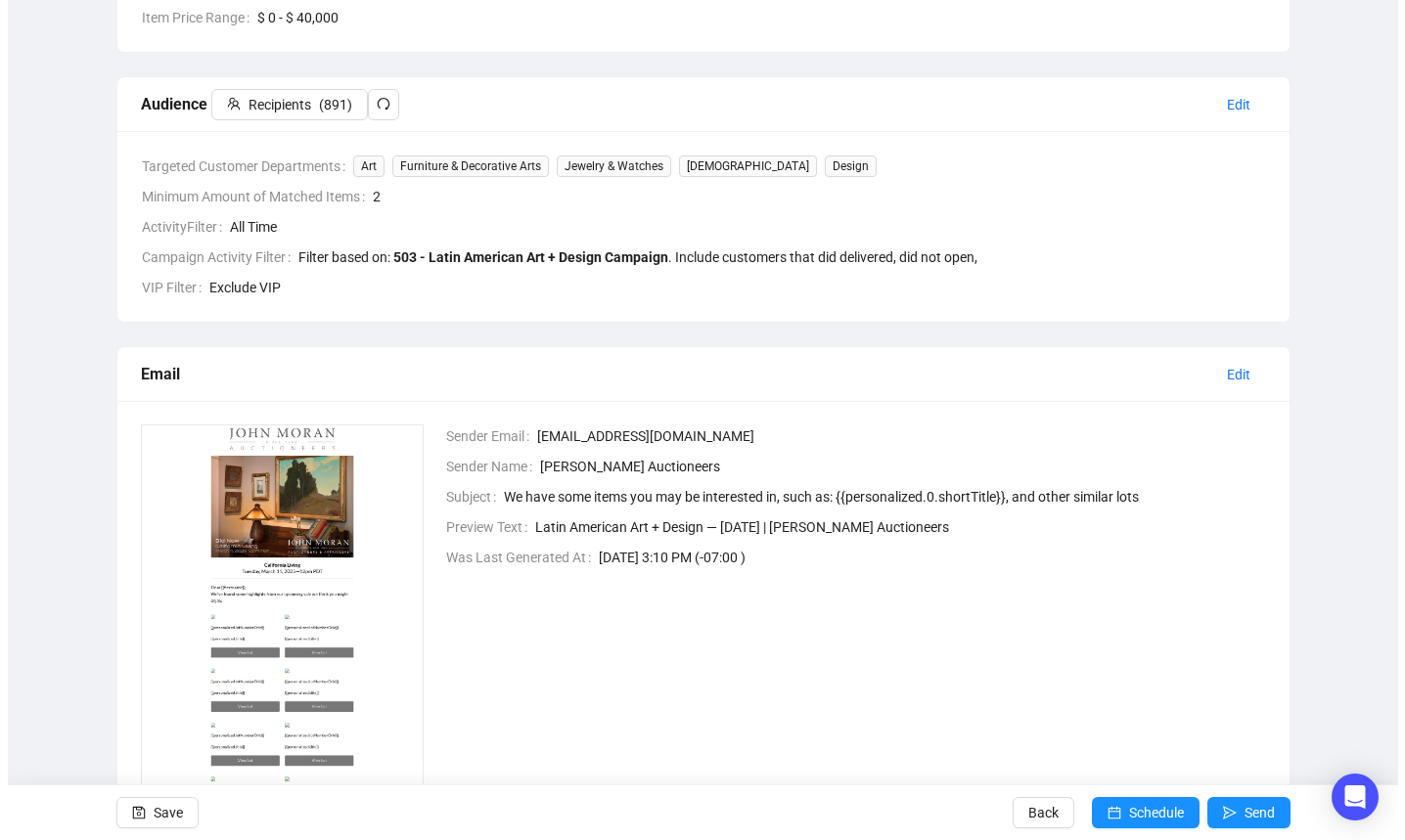 scroll, scrollTop: 534, scrollLeft: 0, axis: vertical 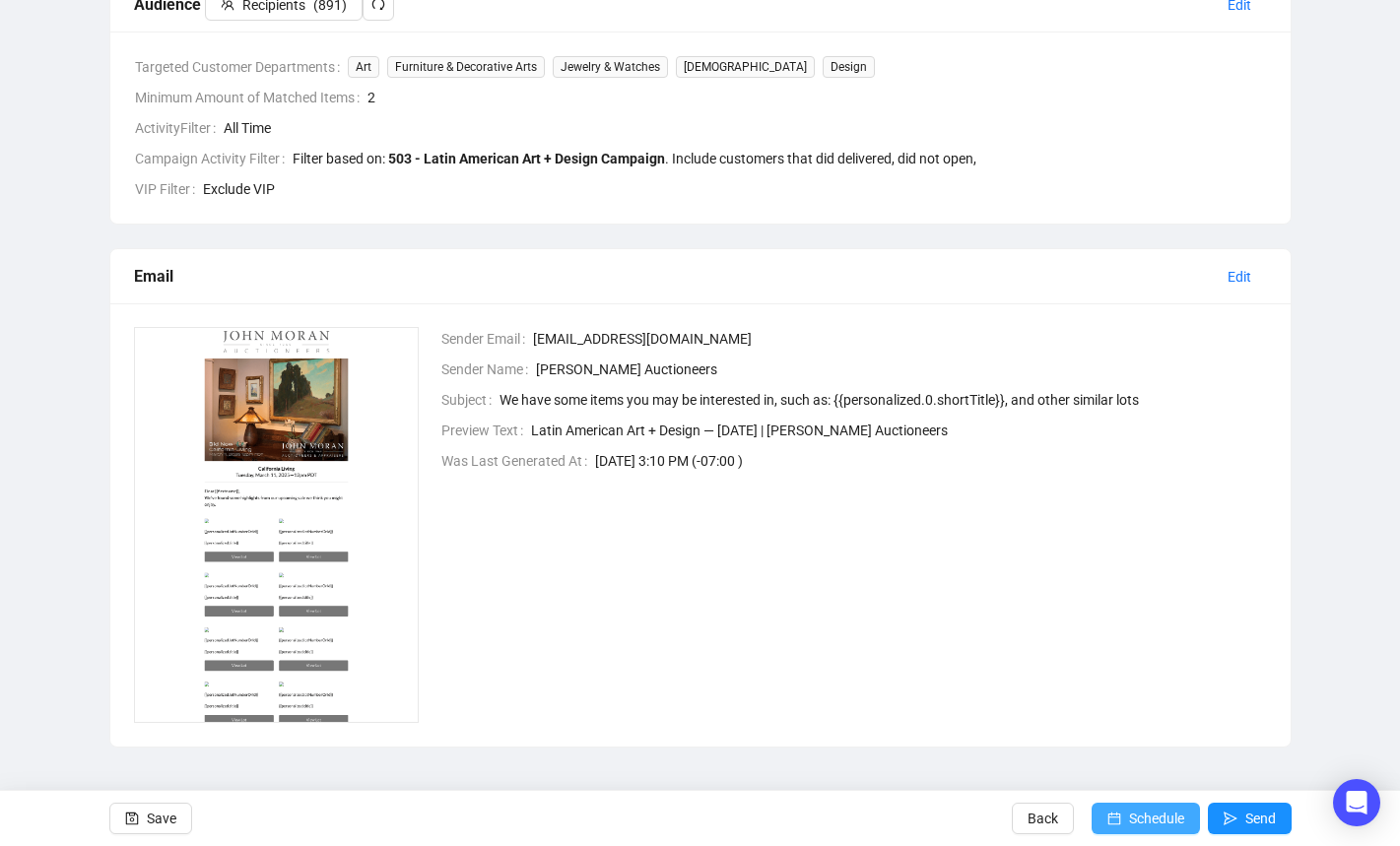 click on "Schedule" at bounding box center [1157, 818] 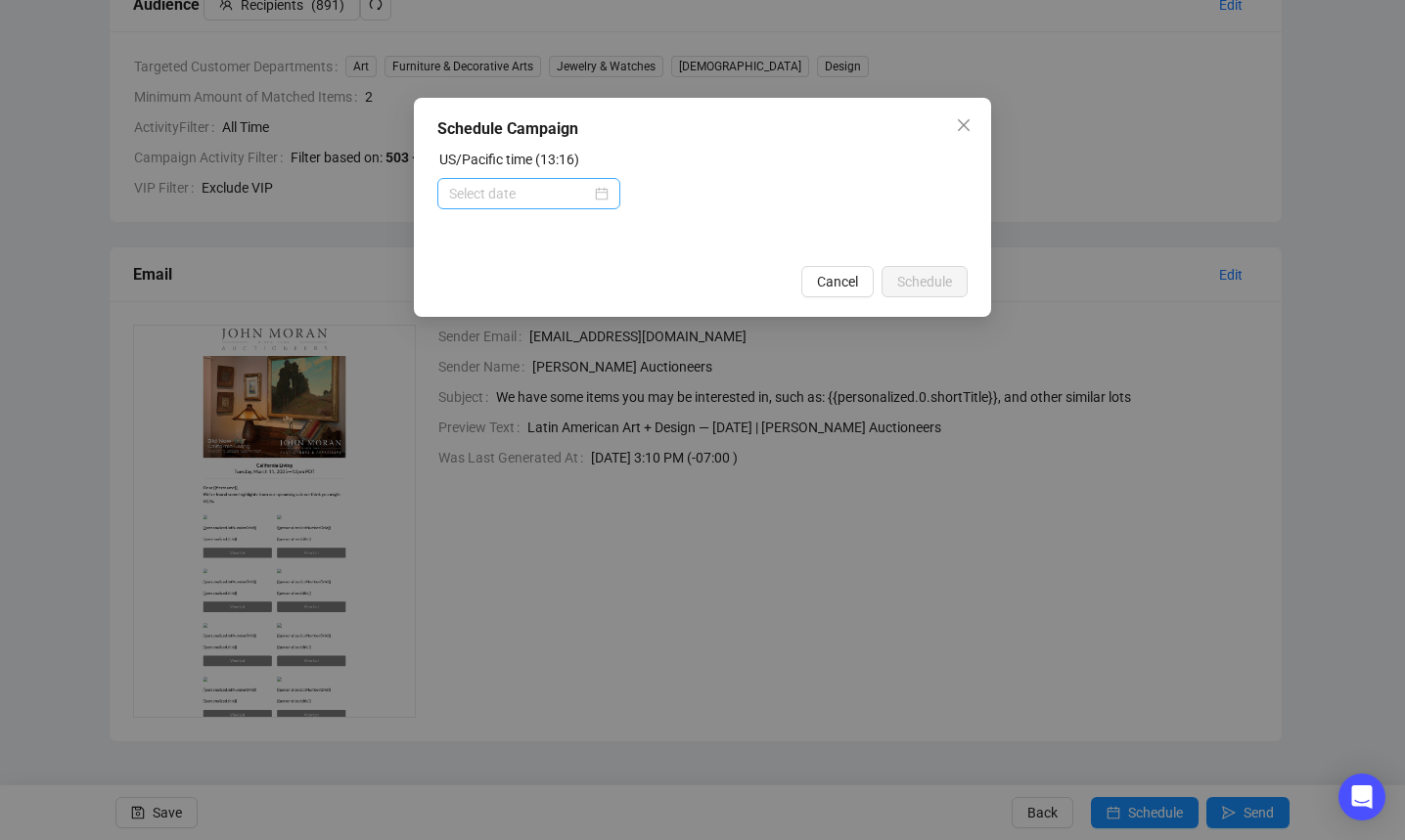 click at bounding box center (528, 194) 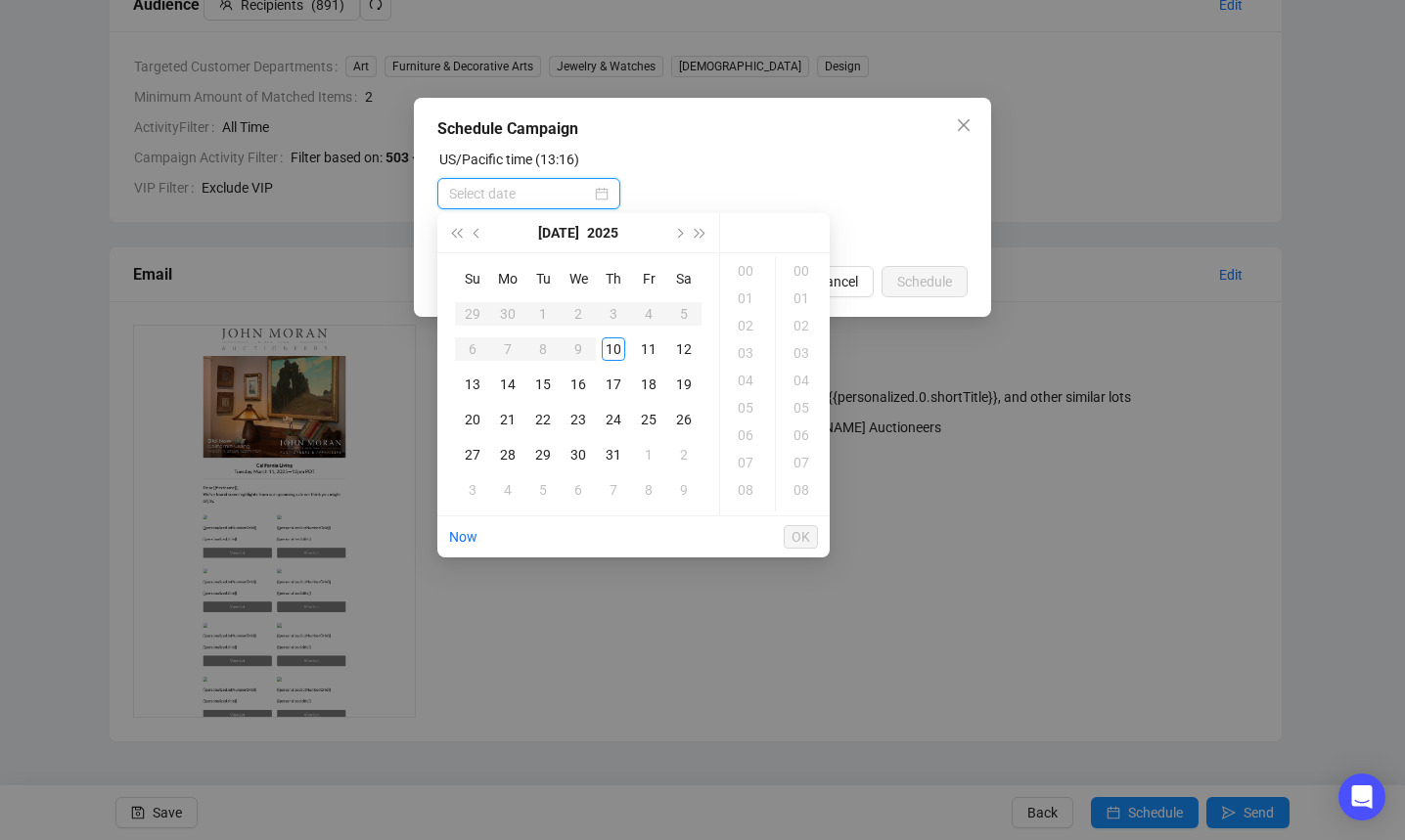 click at bounding box center (528, 194) 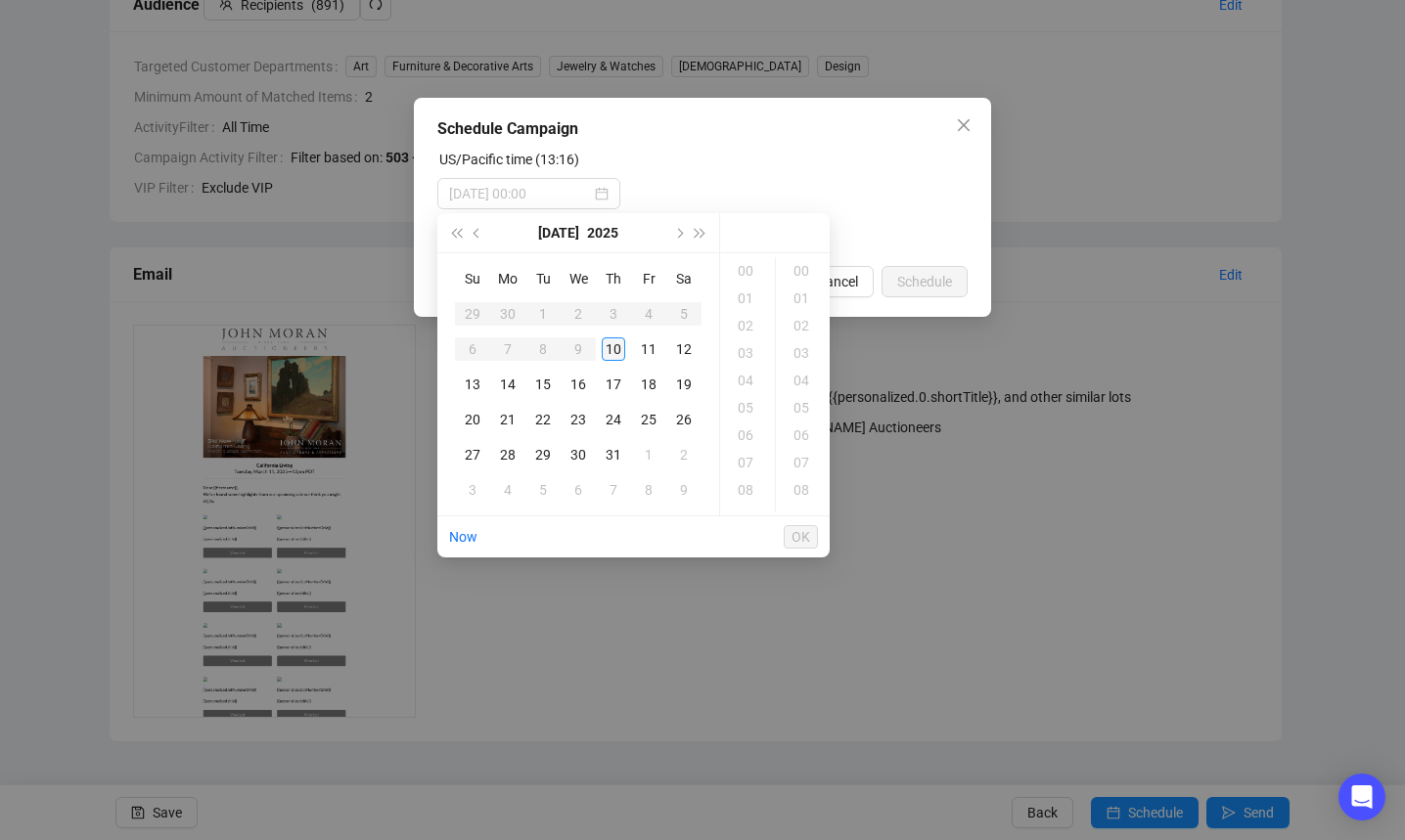 click on "10" at bounding box center [613, 349] 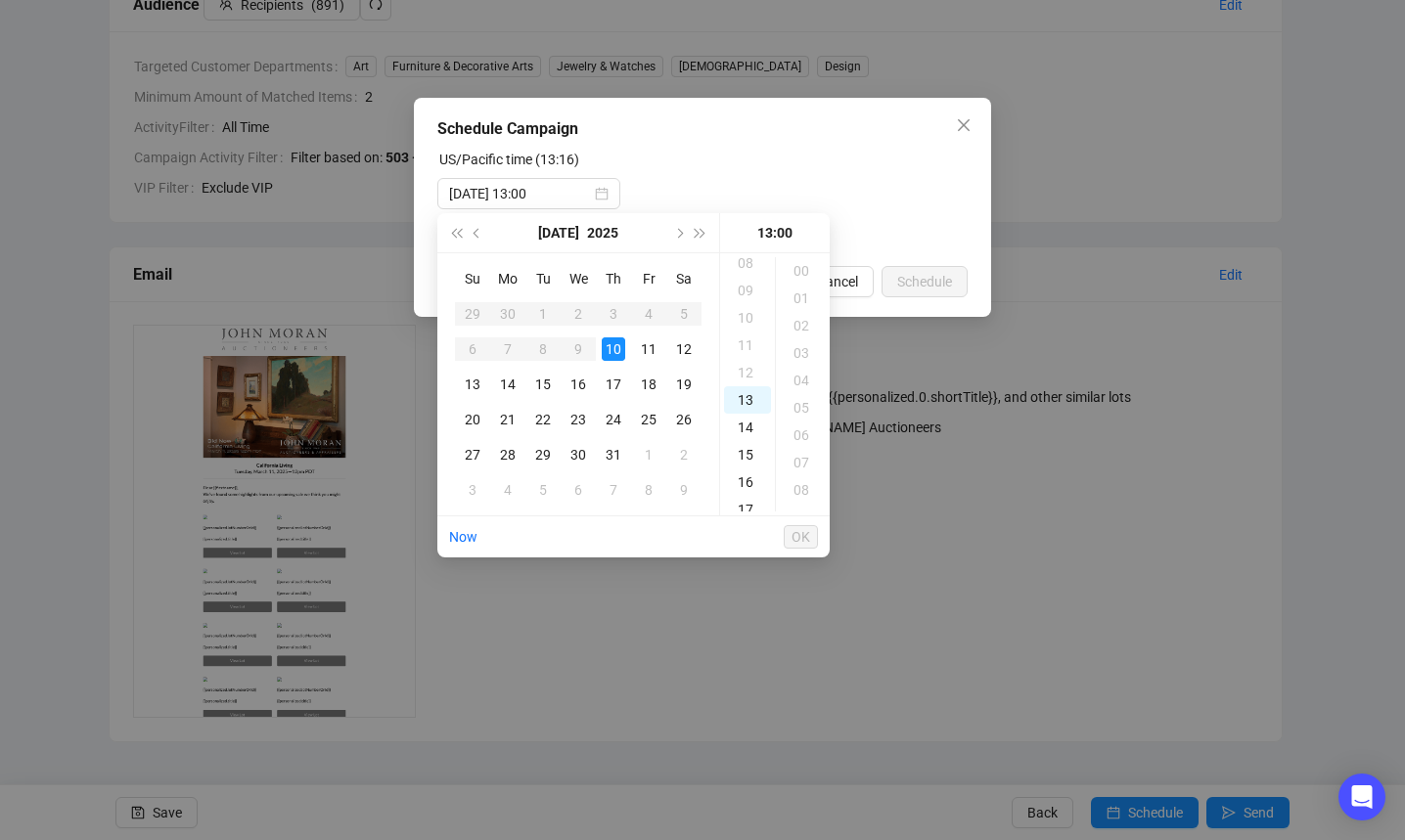 scroll, scrollTop: 228, scrollLeft: 0, axis: vertical 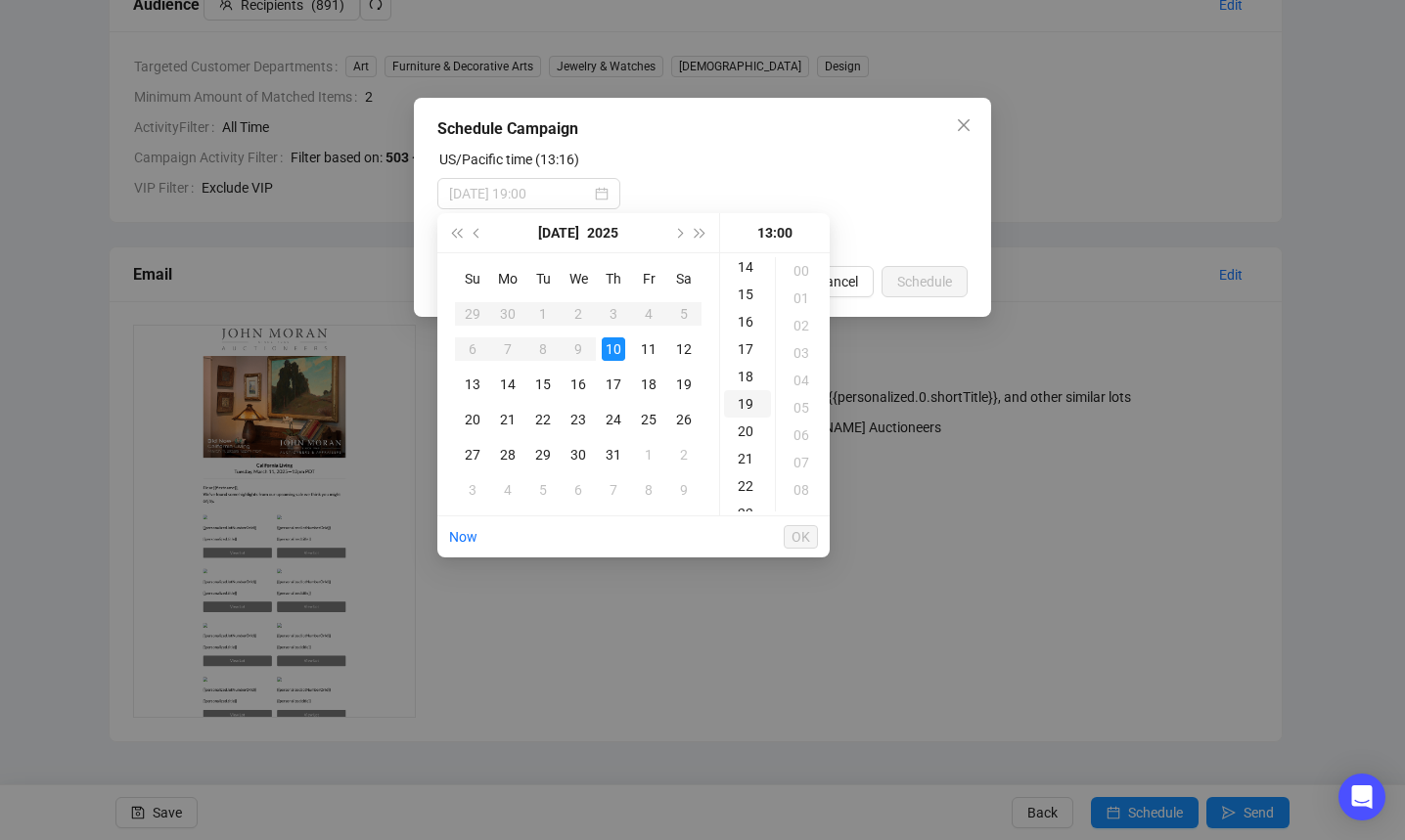 click on "19" at bounding box center (748, 404) 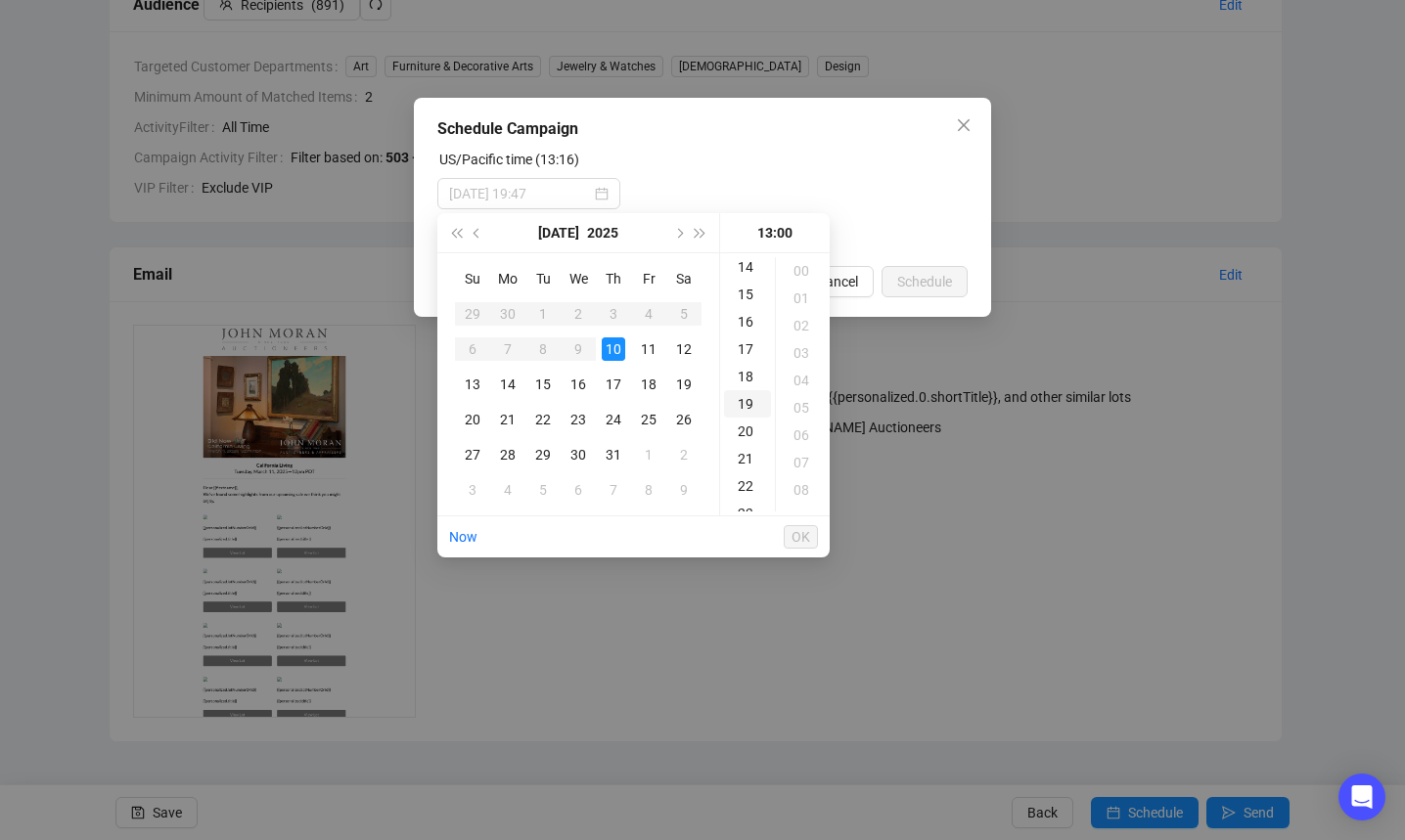 scroll, scrollTop: 520, scrollLeft: 0, axis: vertical 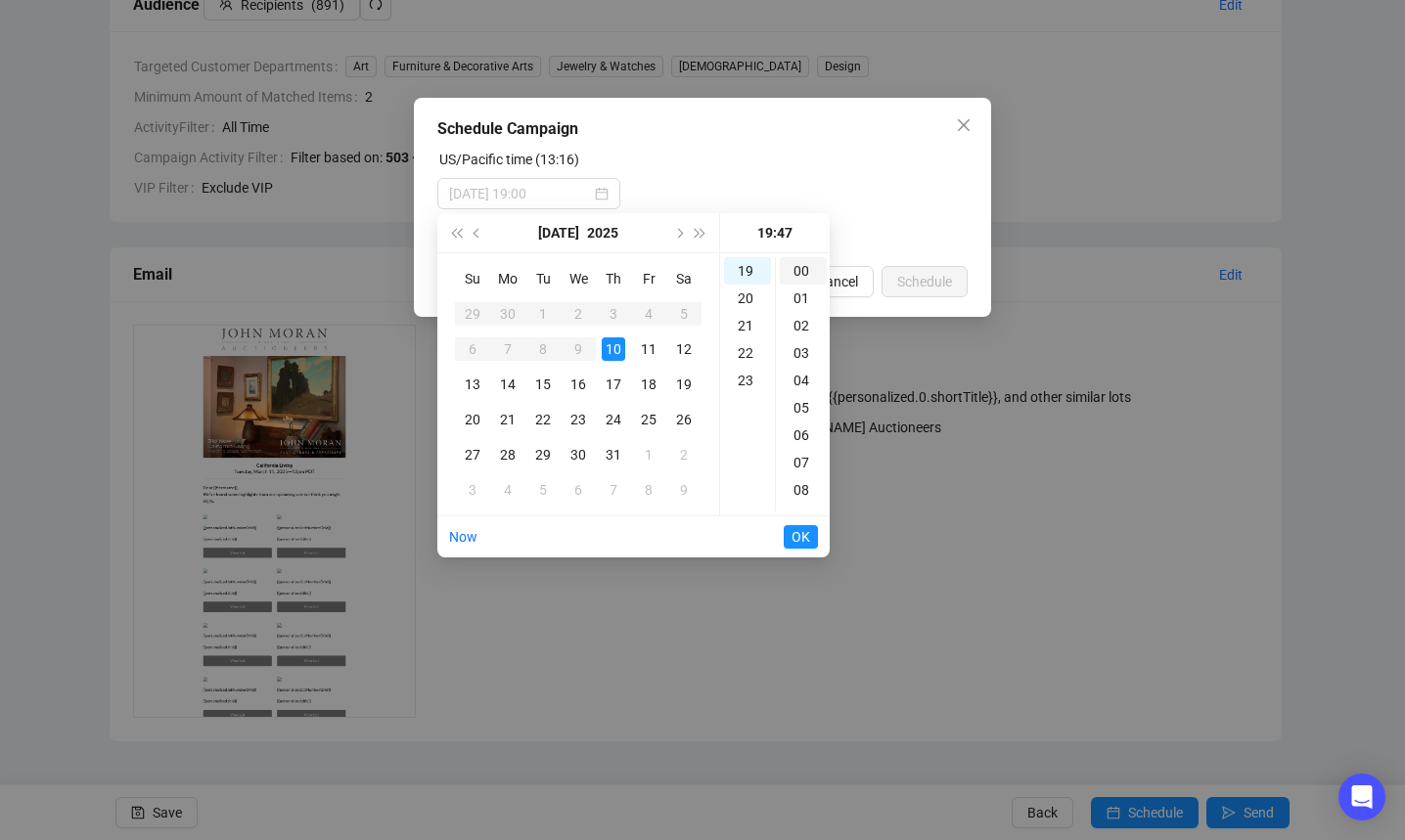 click on "00" at bounding box center (803, 271) 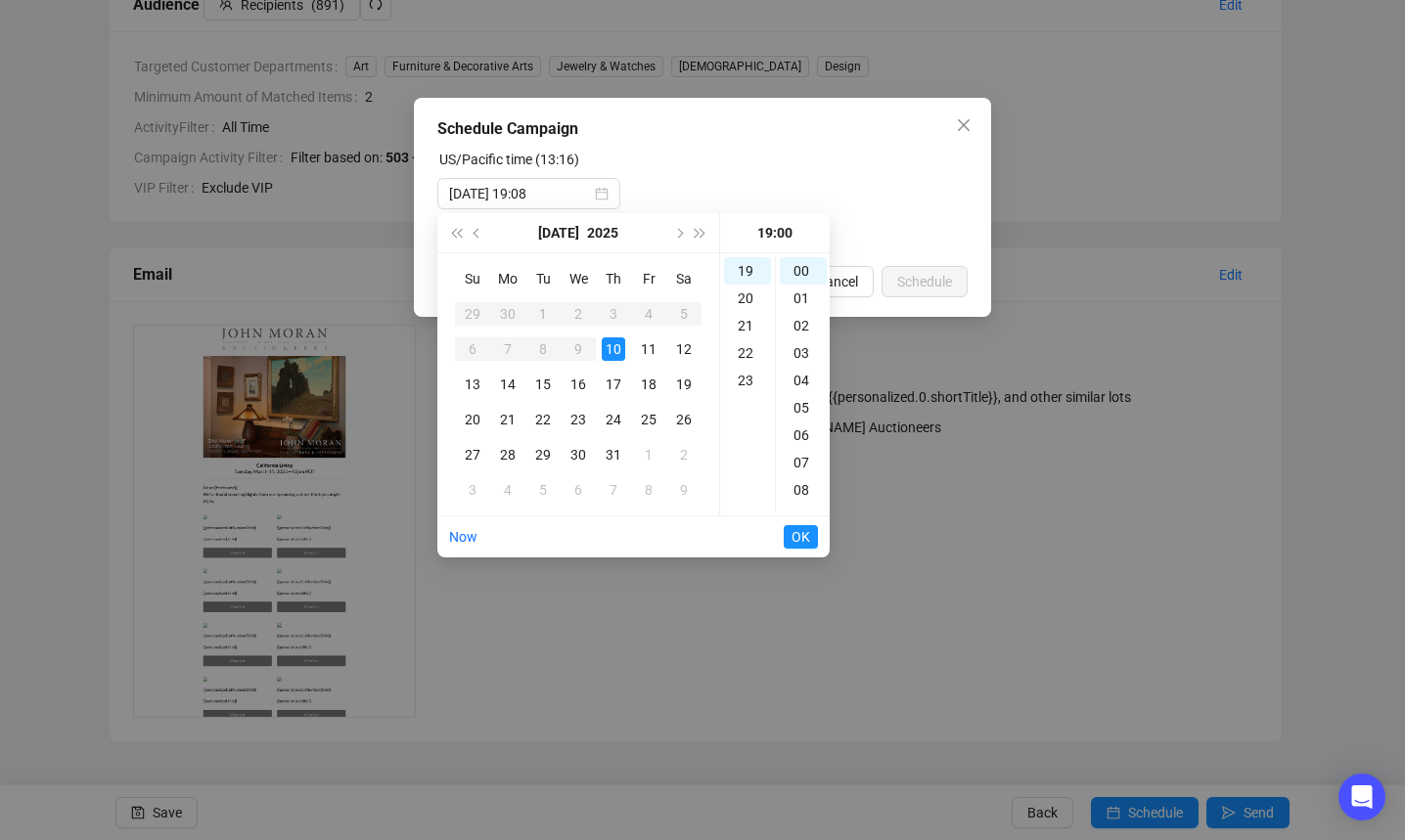 type on "[DATE] 19:00" 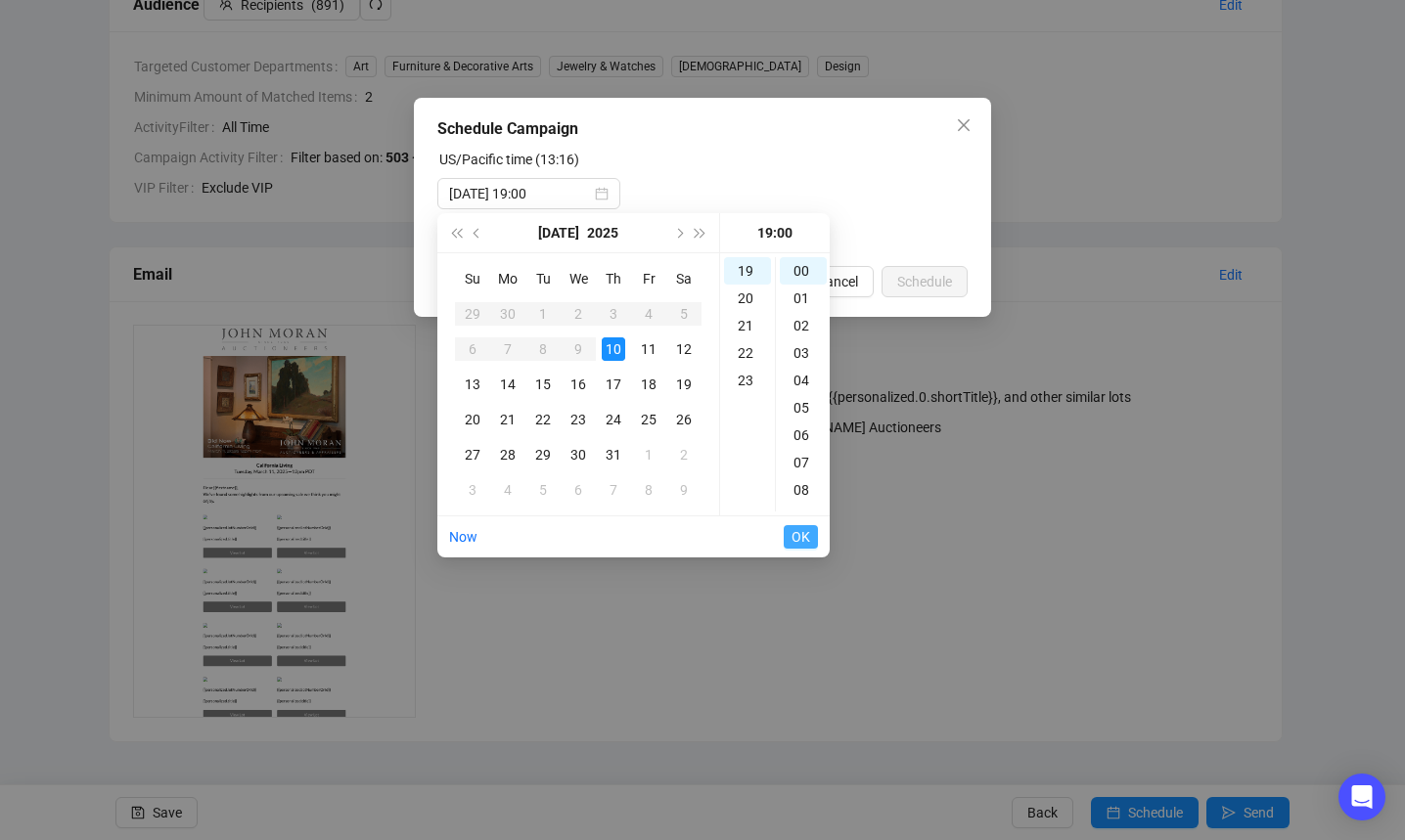 click on "OK" at bounding box center (800, 537) 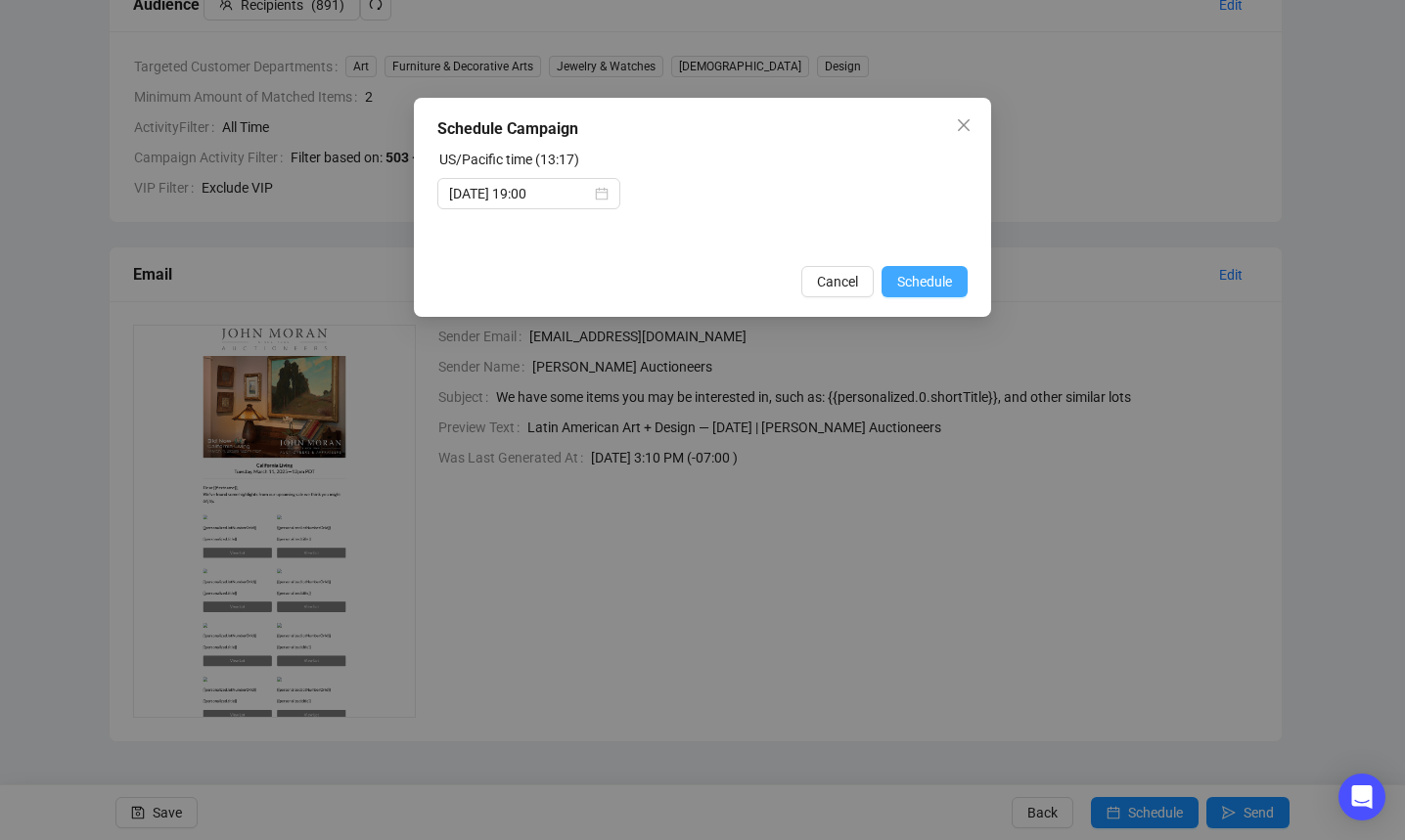 click on "Schedule" at bounding box center [925, 282] 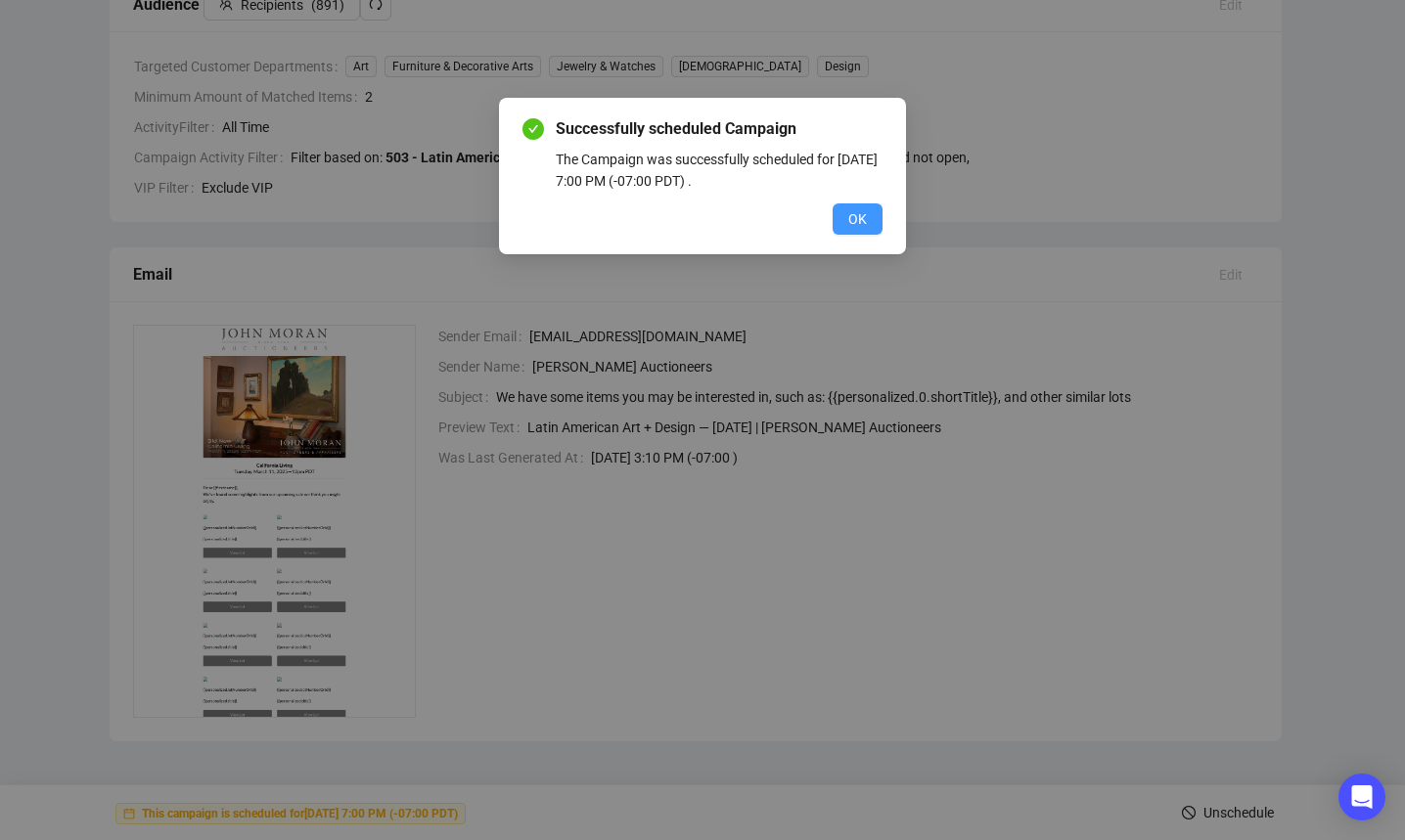 click on "OK" at bounding box center (857, 219) 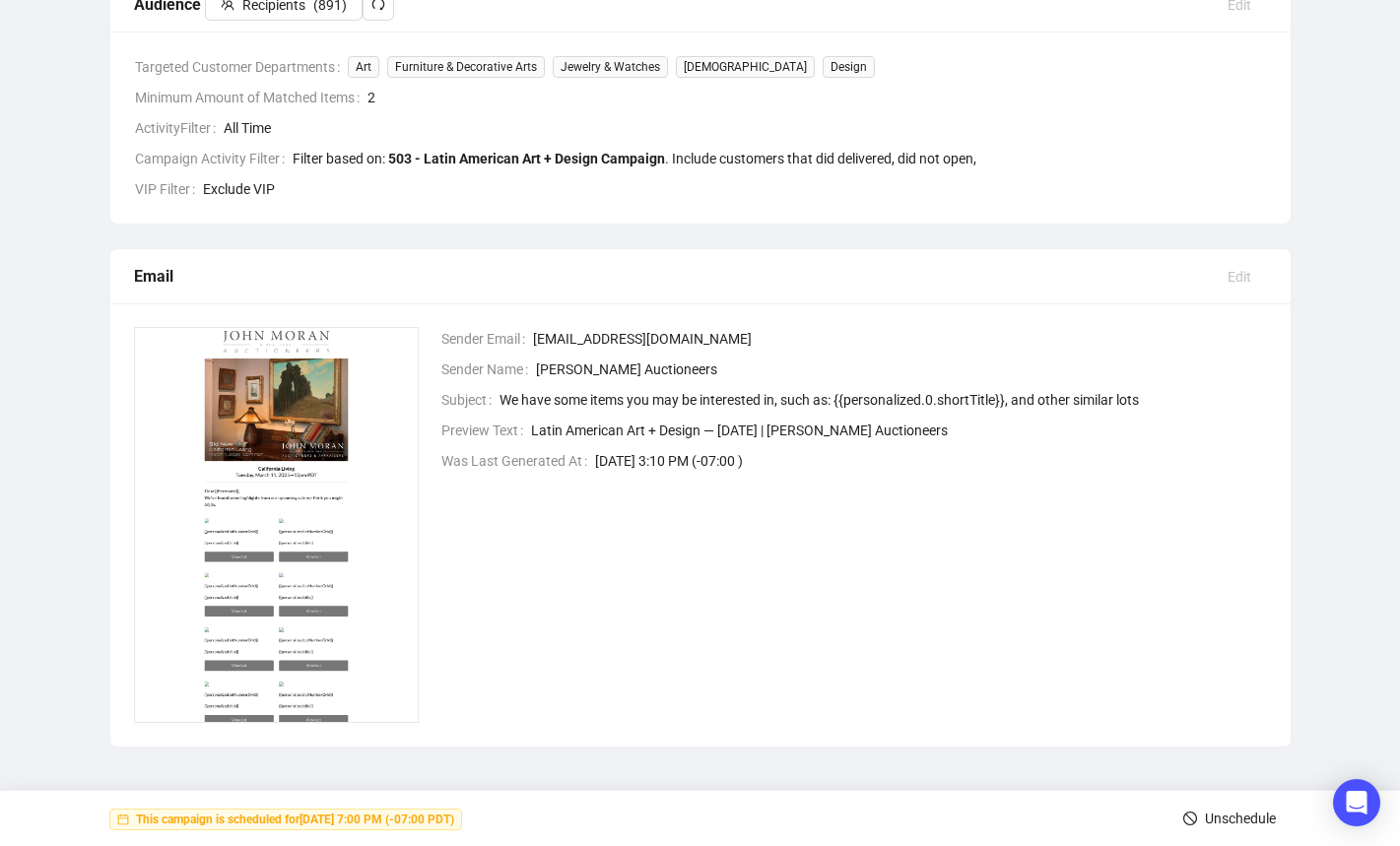 scroll, scrollTop: 0, scrollLeft: 0, axis: both 